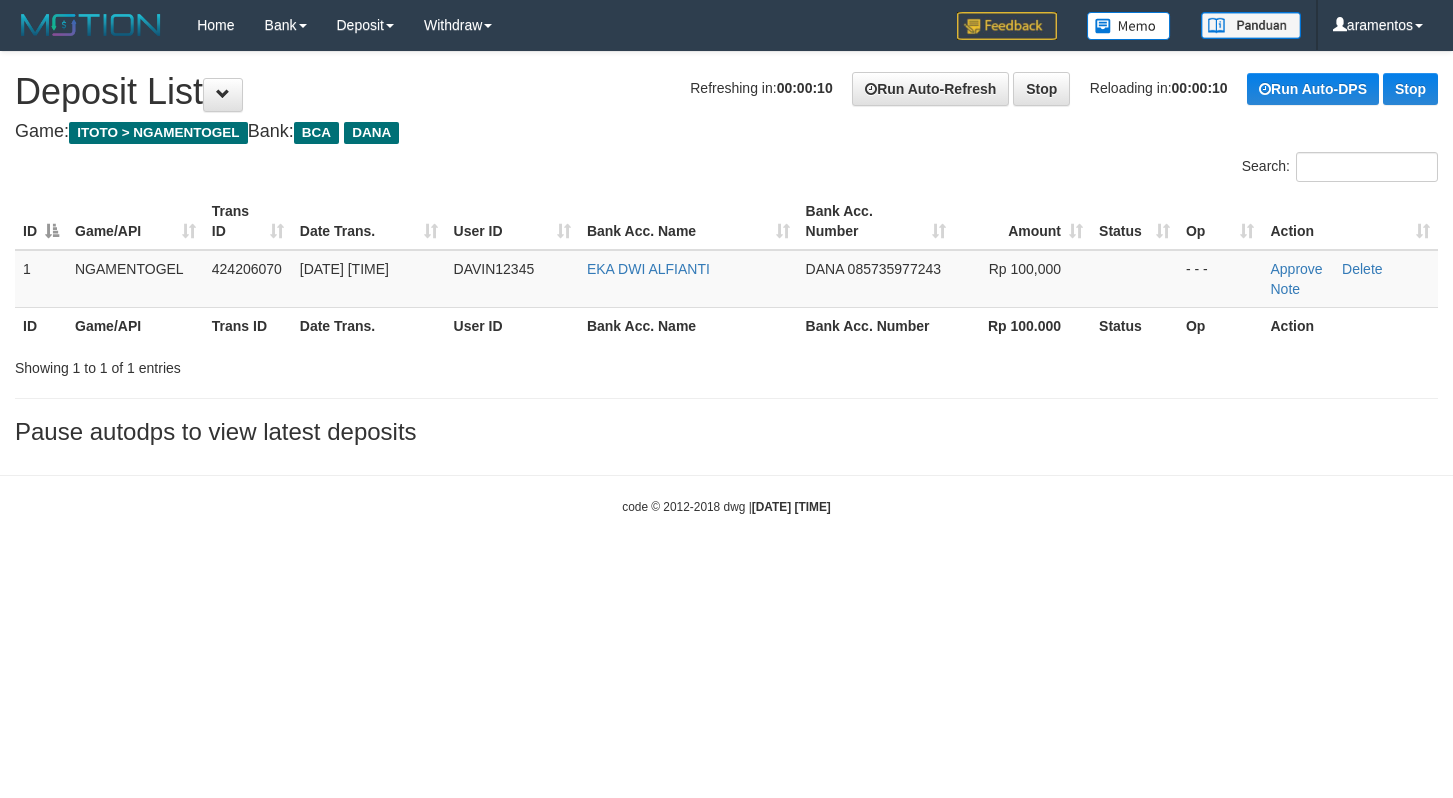 scroll, scrollTop: 0, scrollLeft: 0, axis: both 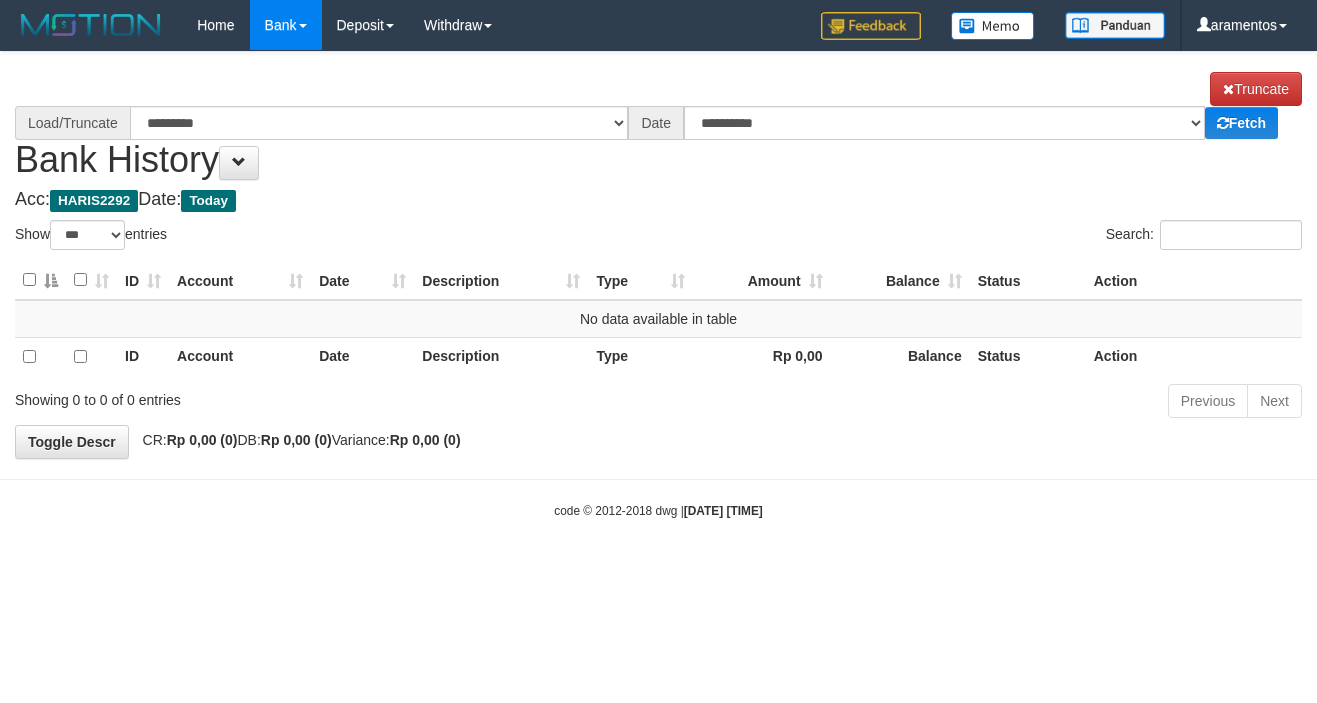 select on "***" 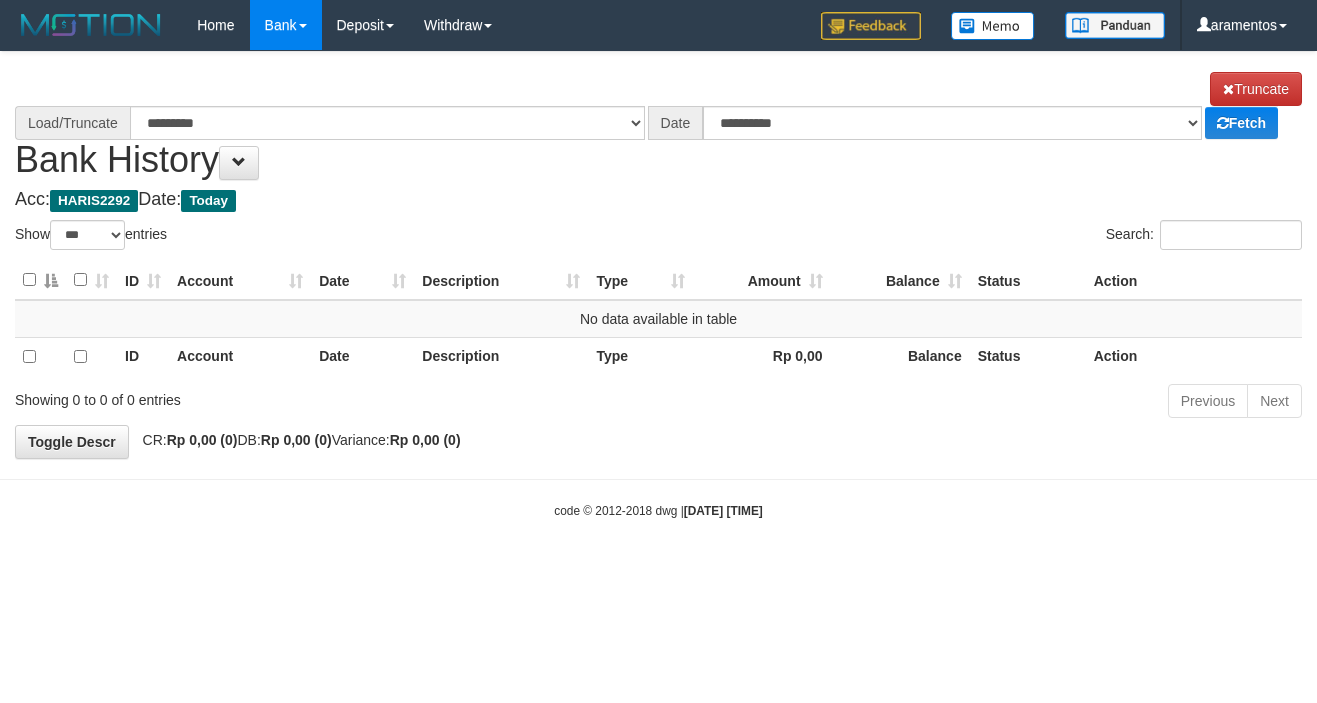 scroll, scrollTop: 0, scrollLeft: 0, axis: both 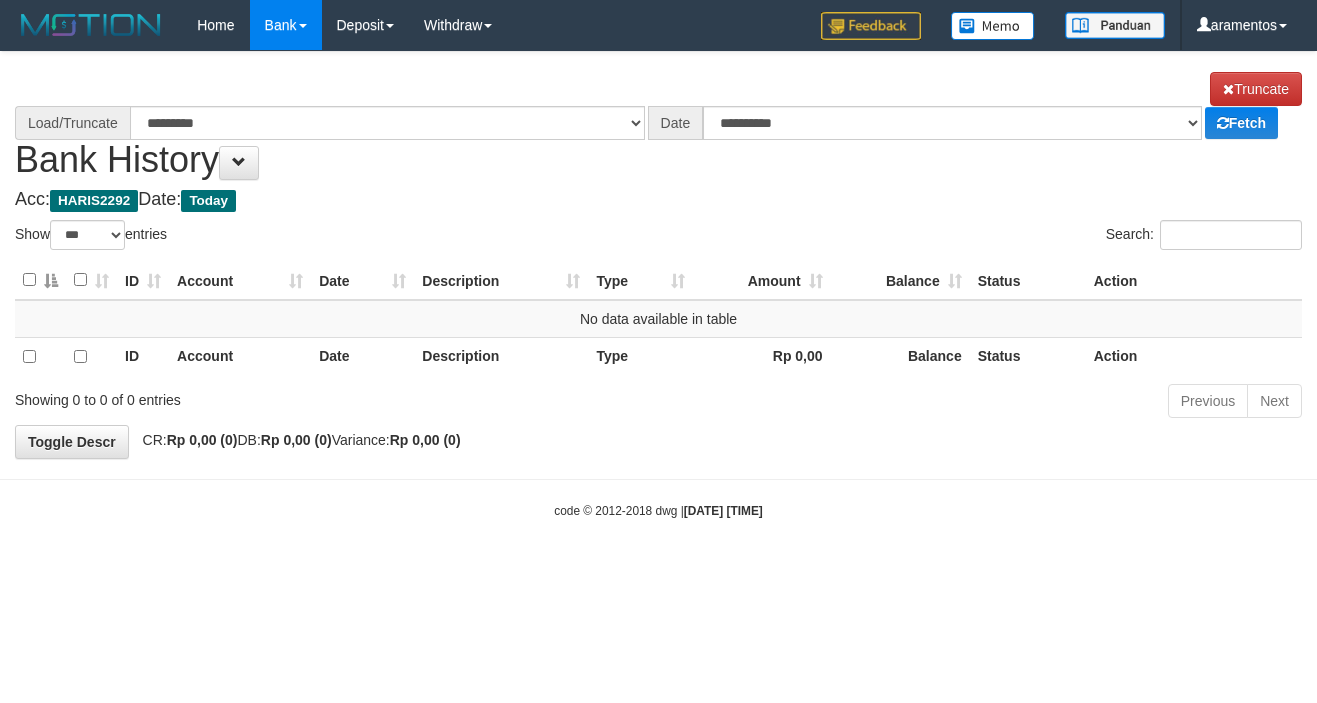 select on "****" 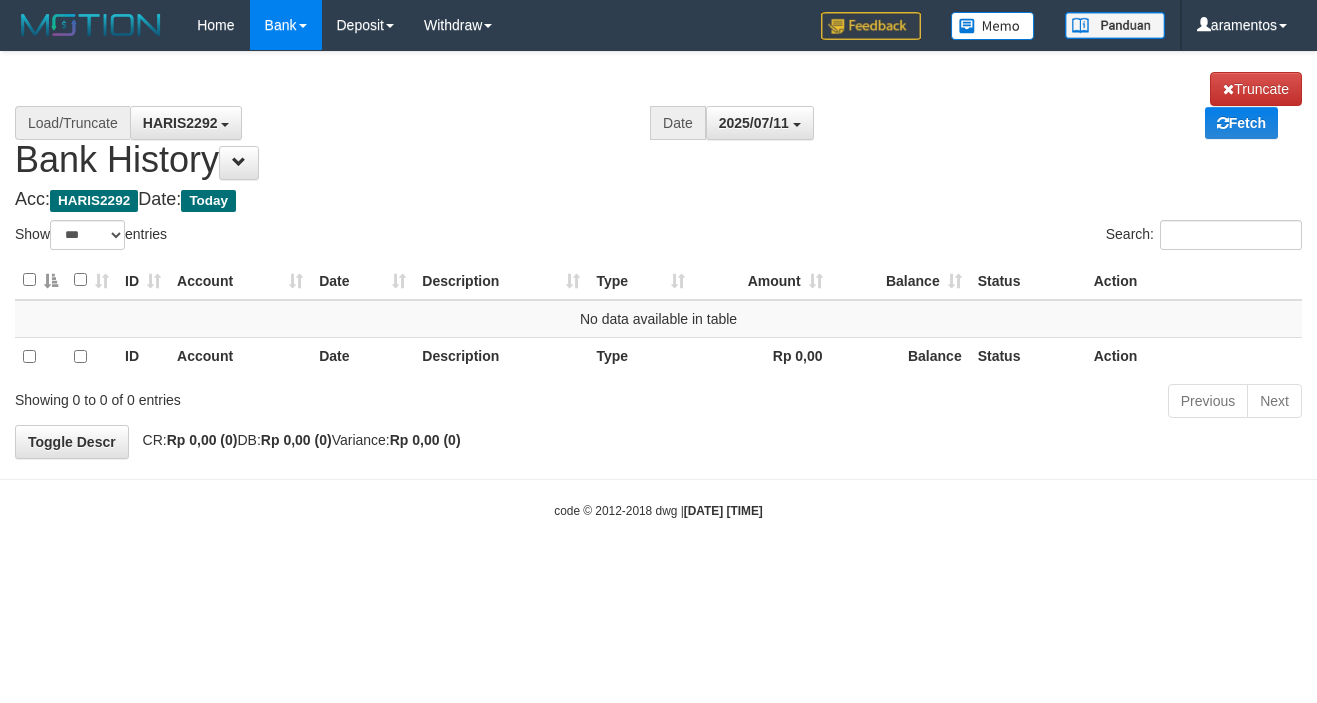 scroll, scrollTop: 0, scrollLeft: 0, axis: both 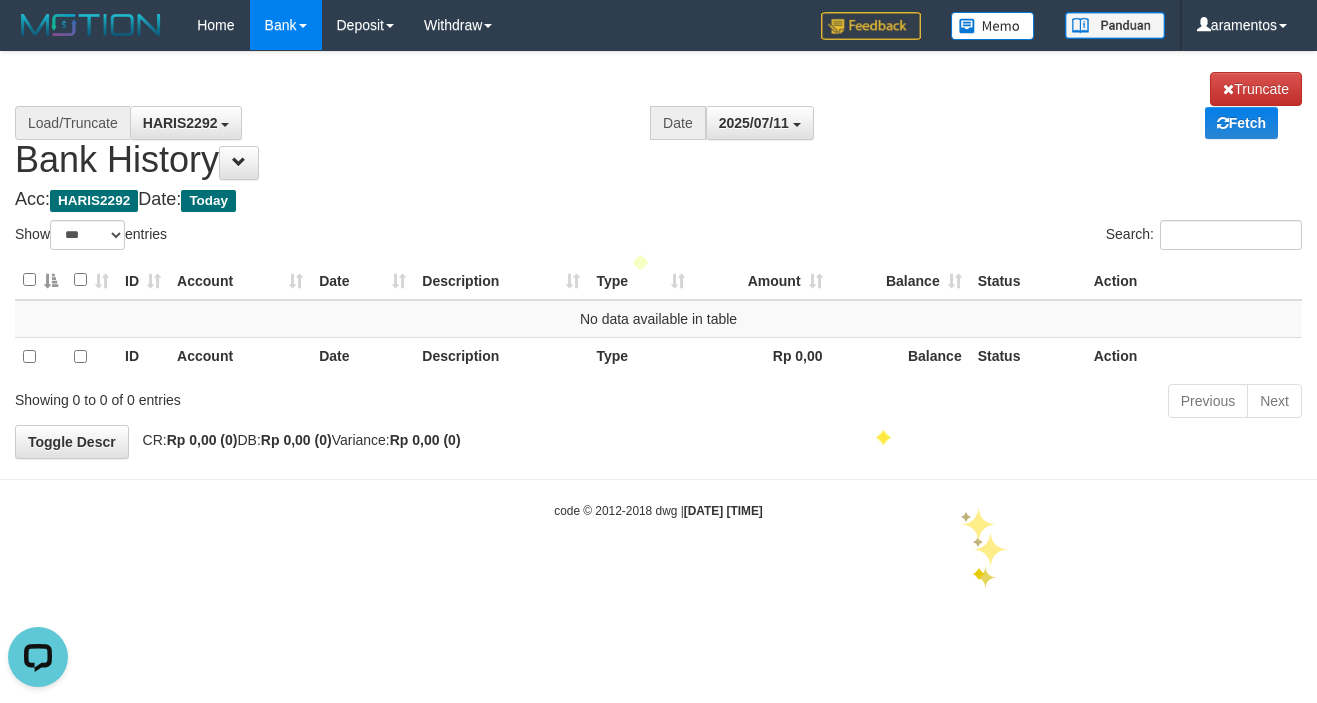 drag, startPoint x: 970, startPoint y: 583, endPoint x: 1002, endPoint y: 498, distance: 90.824005 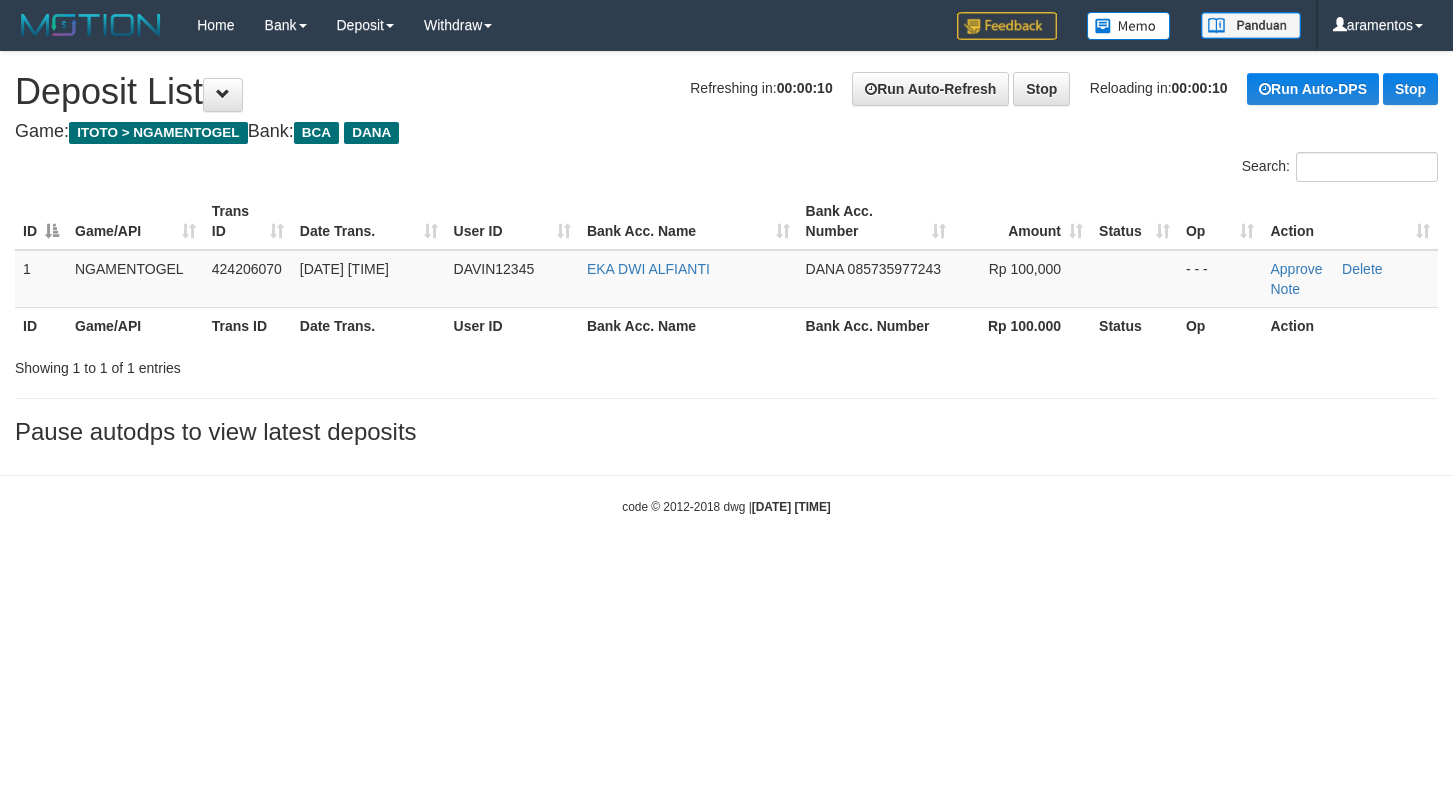 scroll, scrollTop: 0, scrollLeft: 0, axis: both 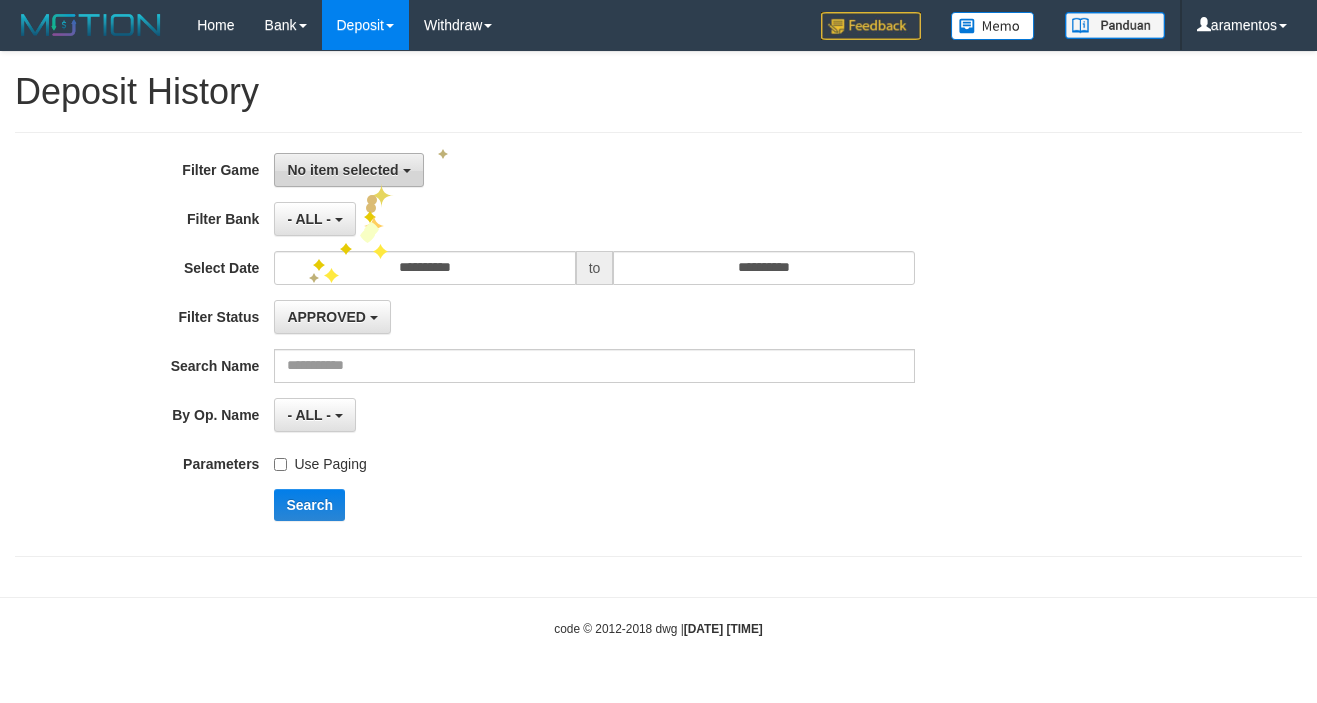click on "No item selected" at bounding box center [348, 170] 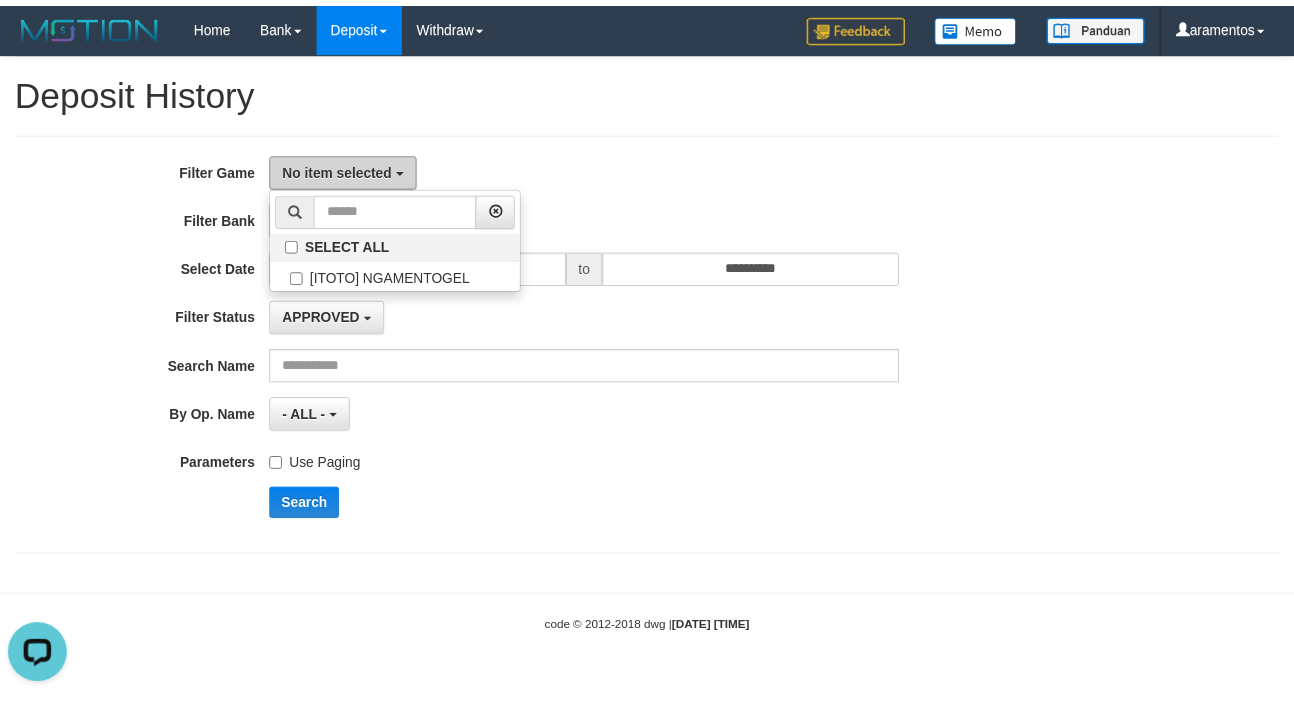 scroll, scrollTop: 0, scrollLeft: 0, axis: both 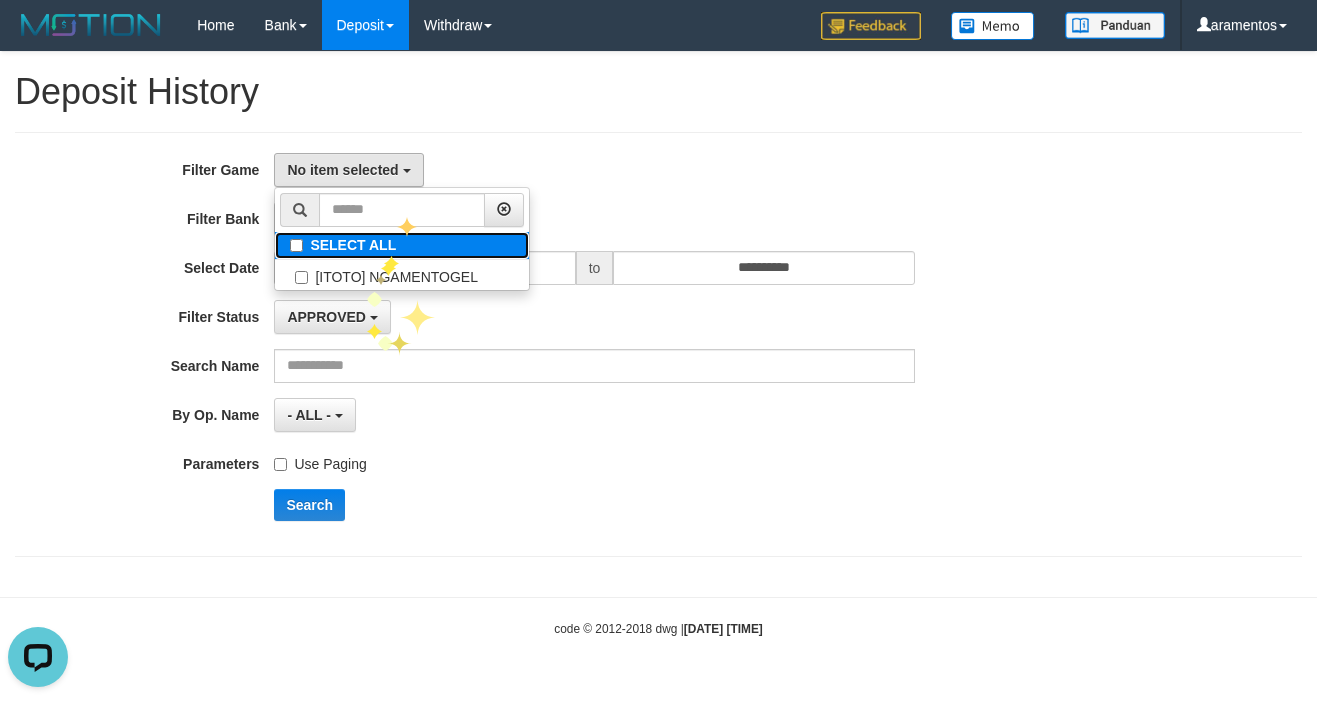 click on "SELECT ALL" at bounding box center (402, 245) 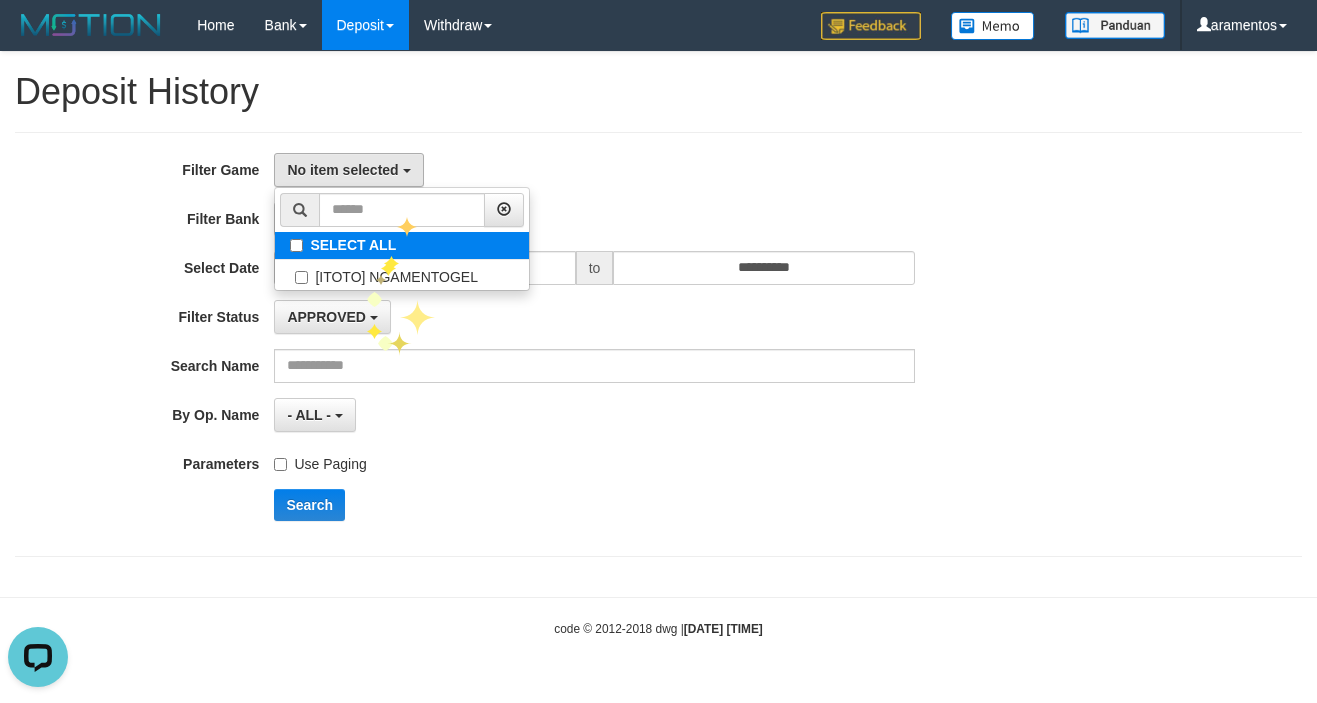 select on "***" 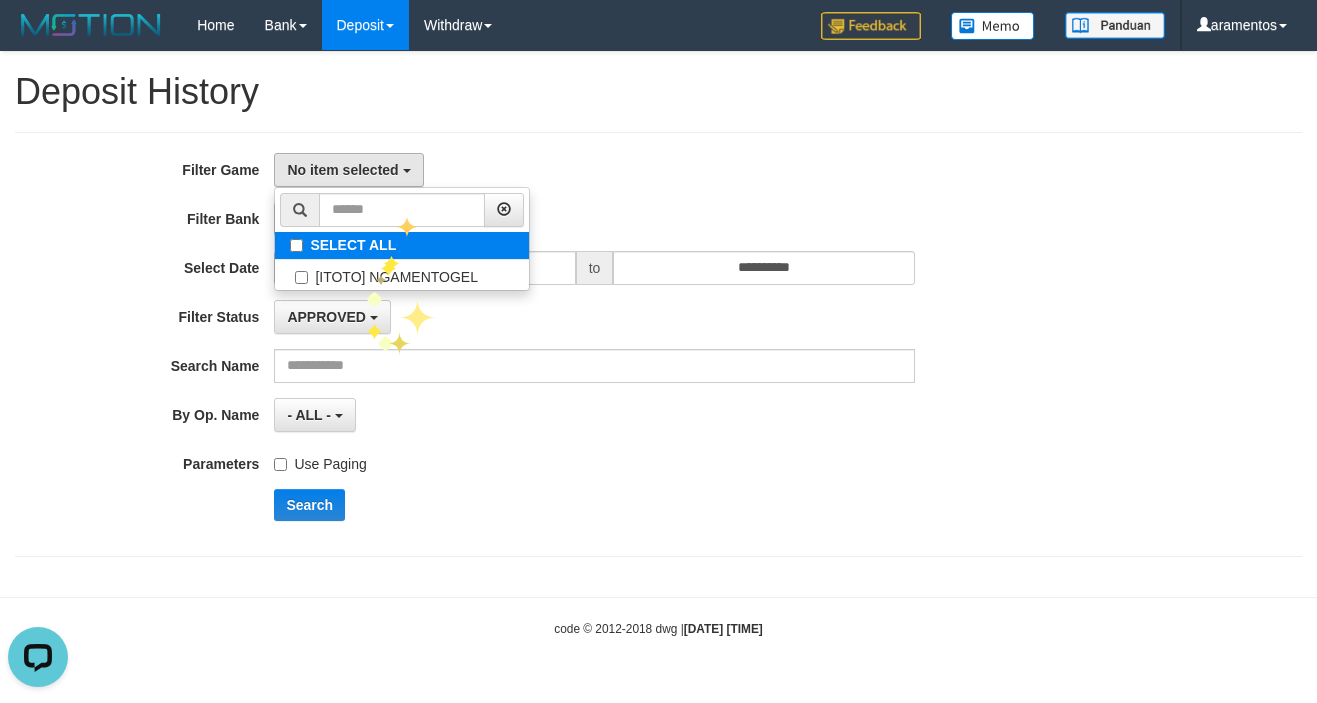 type 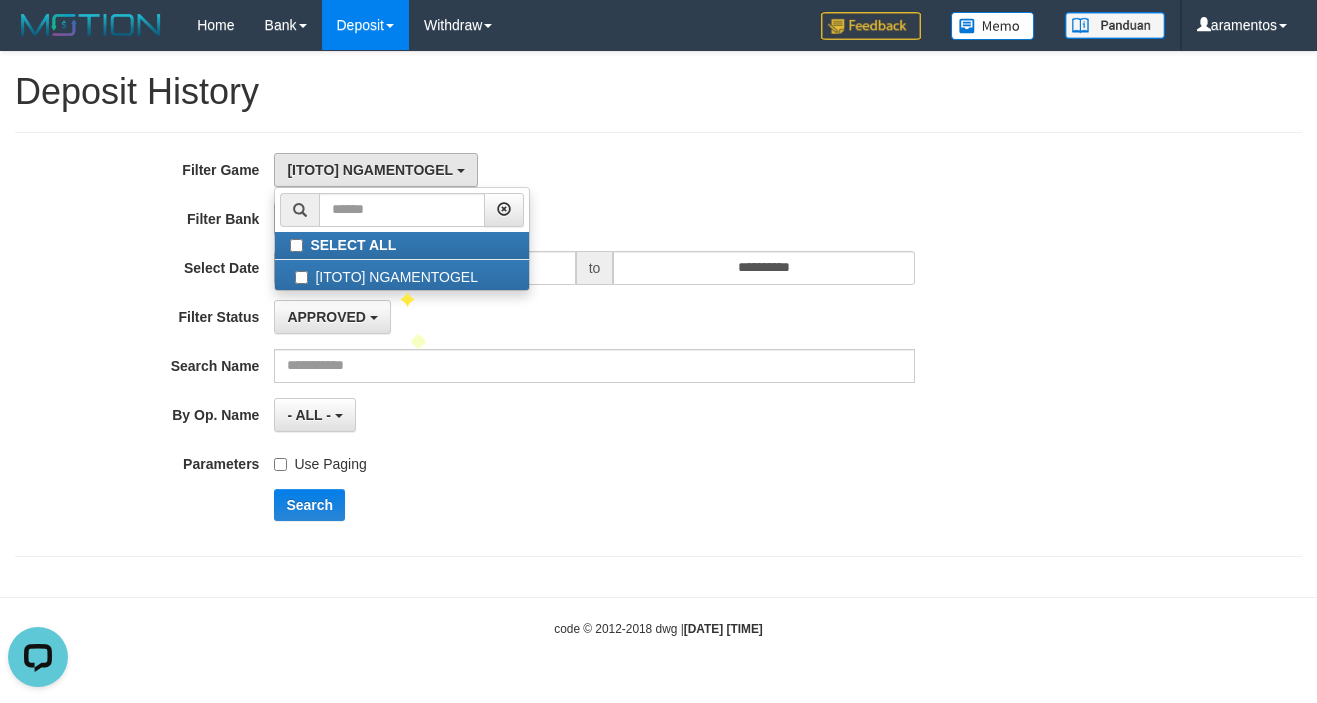 click on "**********" at bounding box center [549, 344] 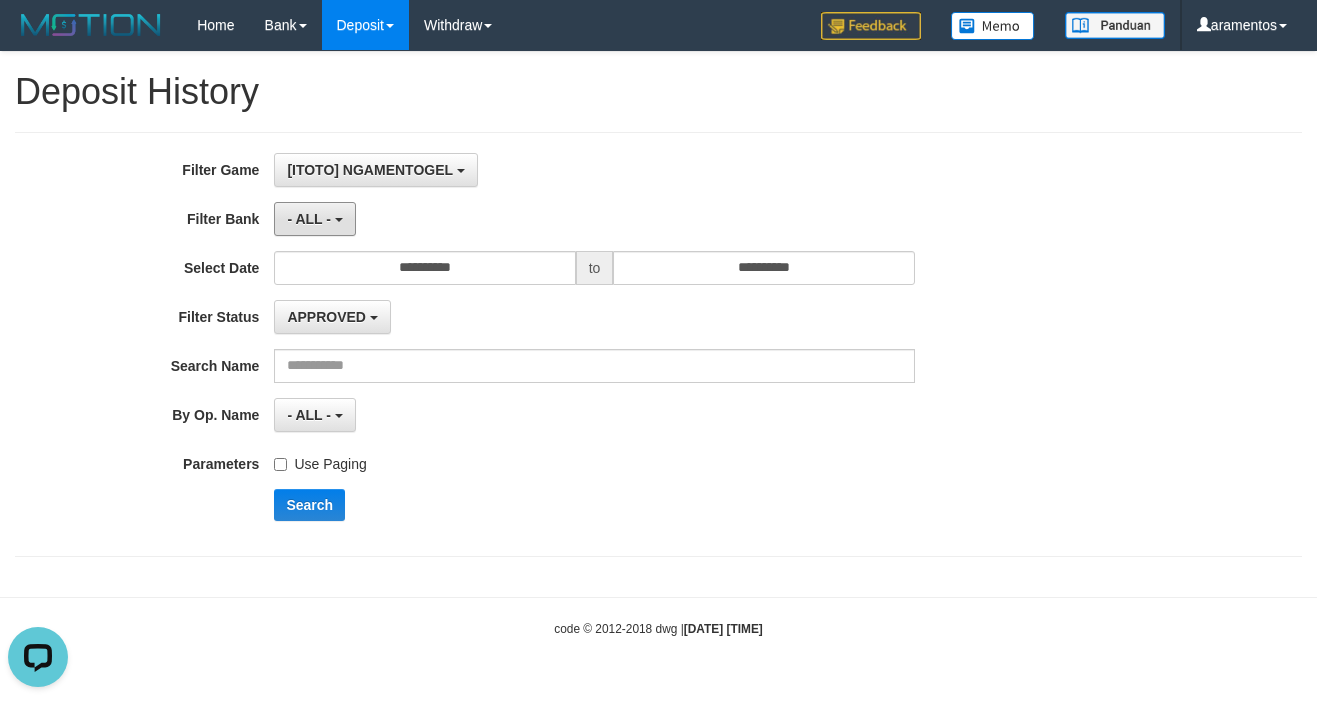 drag, startPoint x: 313, startPoint y: 228, endPoint x: 385, endPoint y: 348, distance: 139.94284 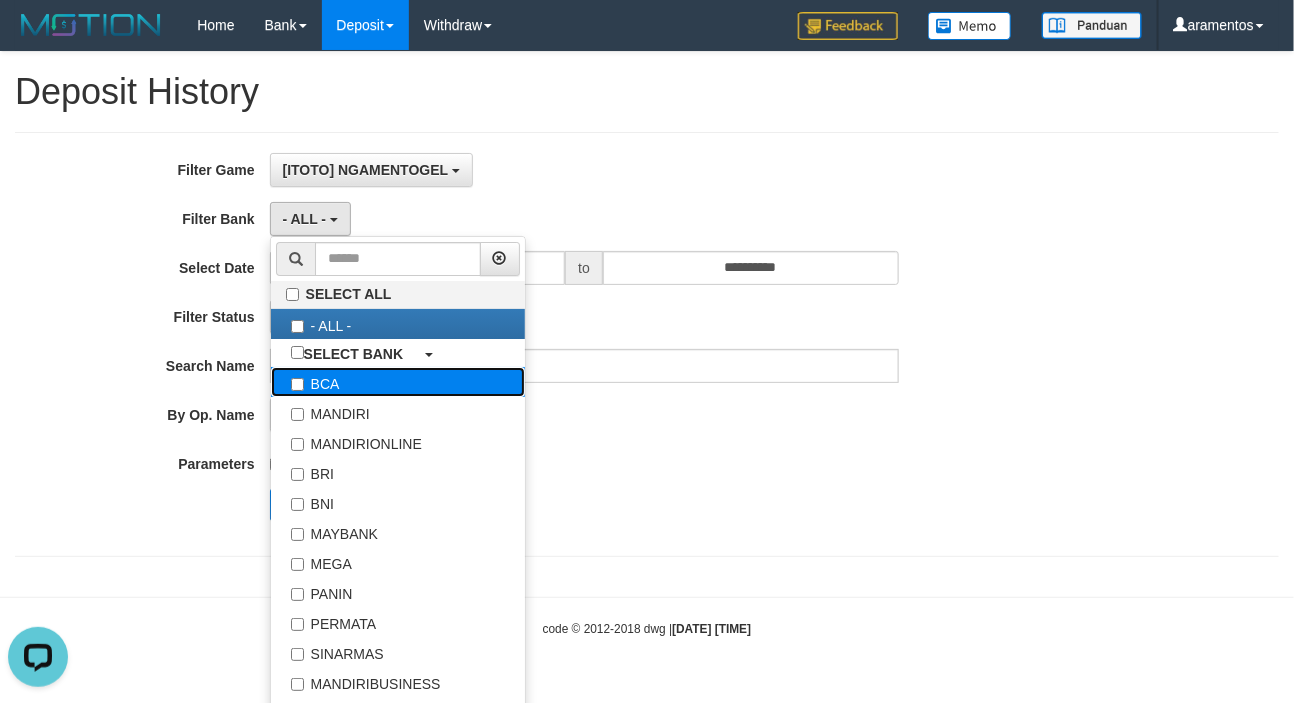 click on "BCA" at bounding box center (398, 382) 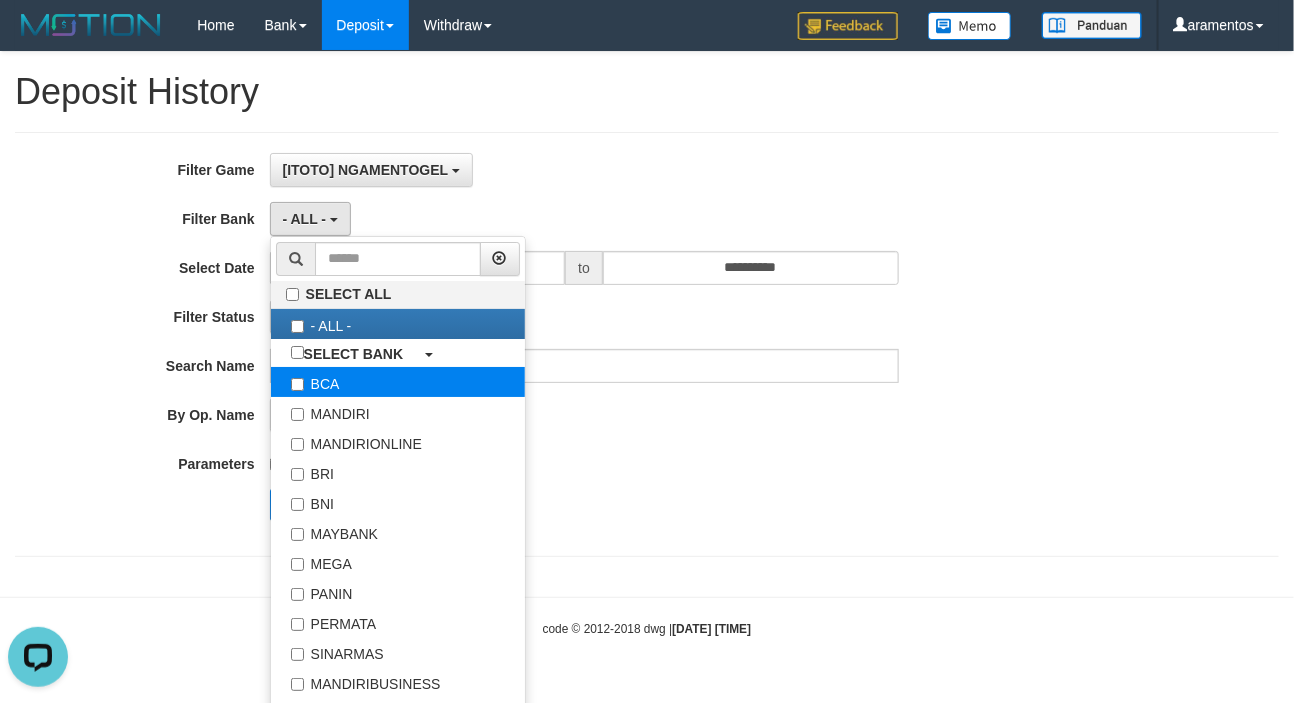 select on "***" 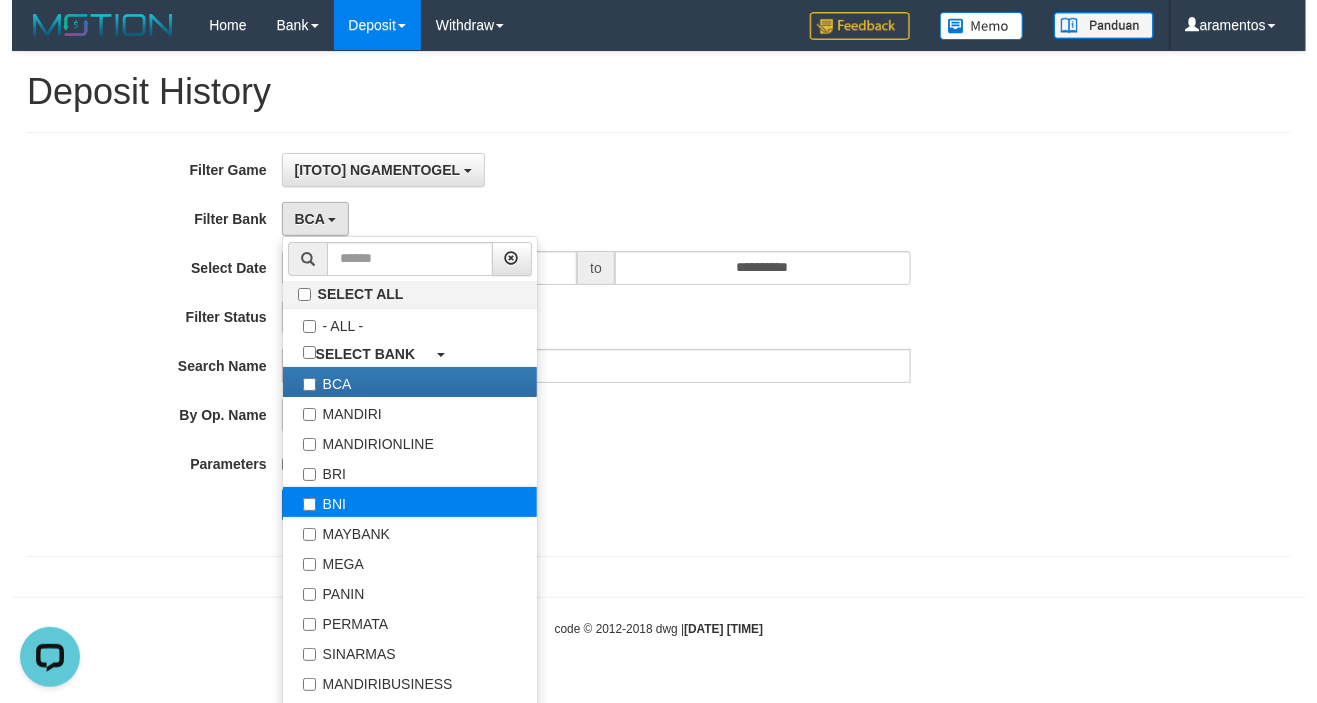 scroll, scrollTop: 250, scrollLeft: 0, axis: vertical 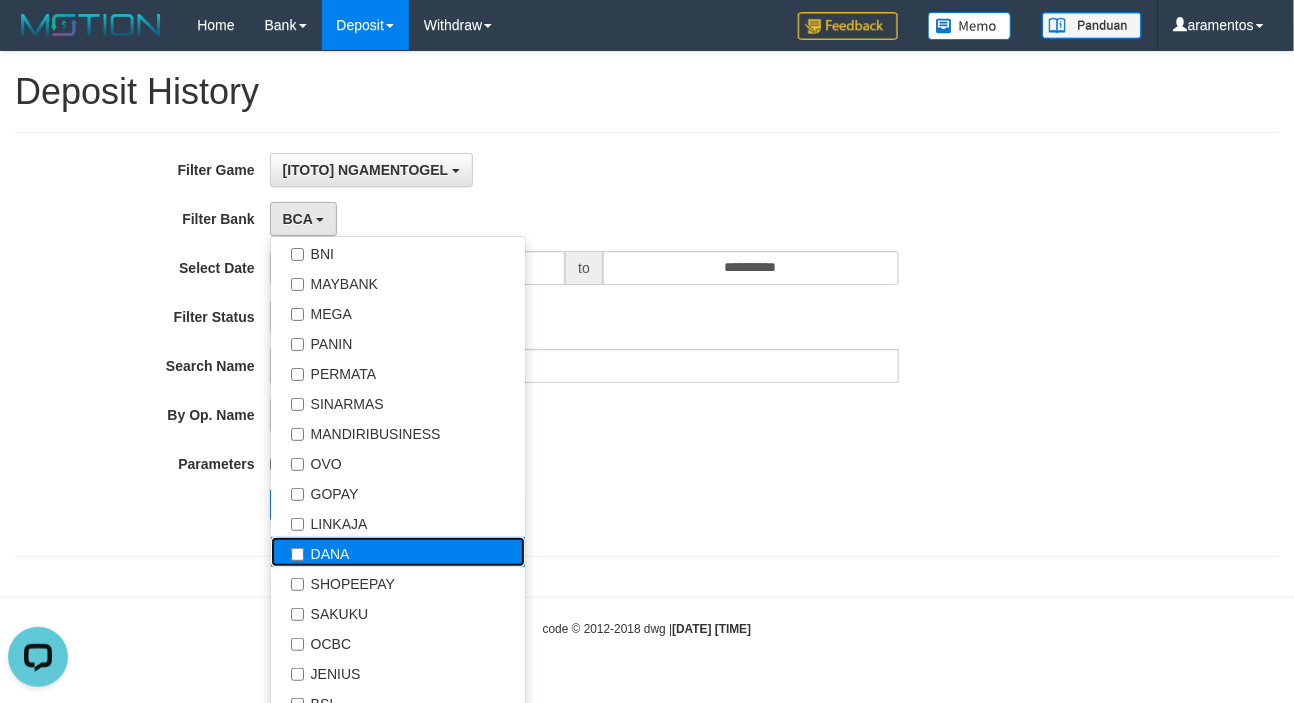 drag, startPoint x: 388, startPoint y: 552, endPoint x: 454, endPoint y: 556, distance: 66.1211 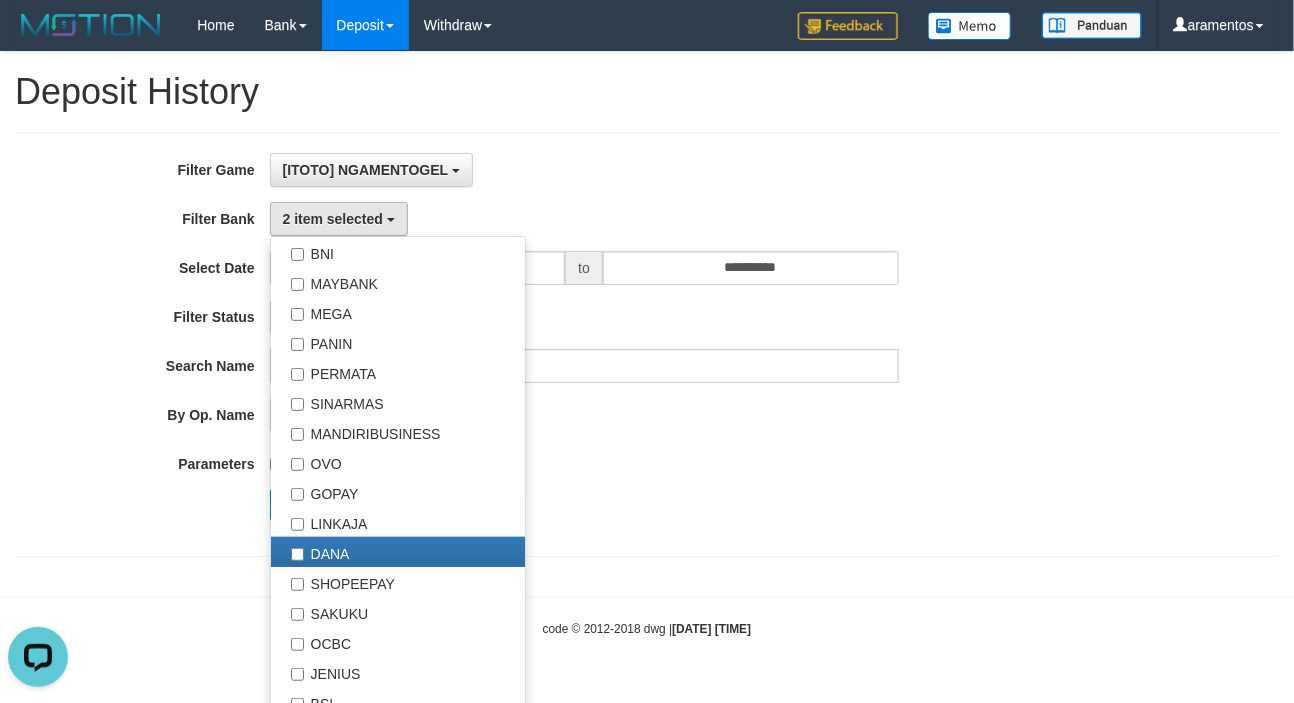 click on "**********" at bounding box center [539, 344] 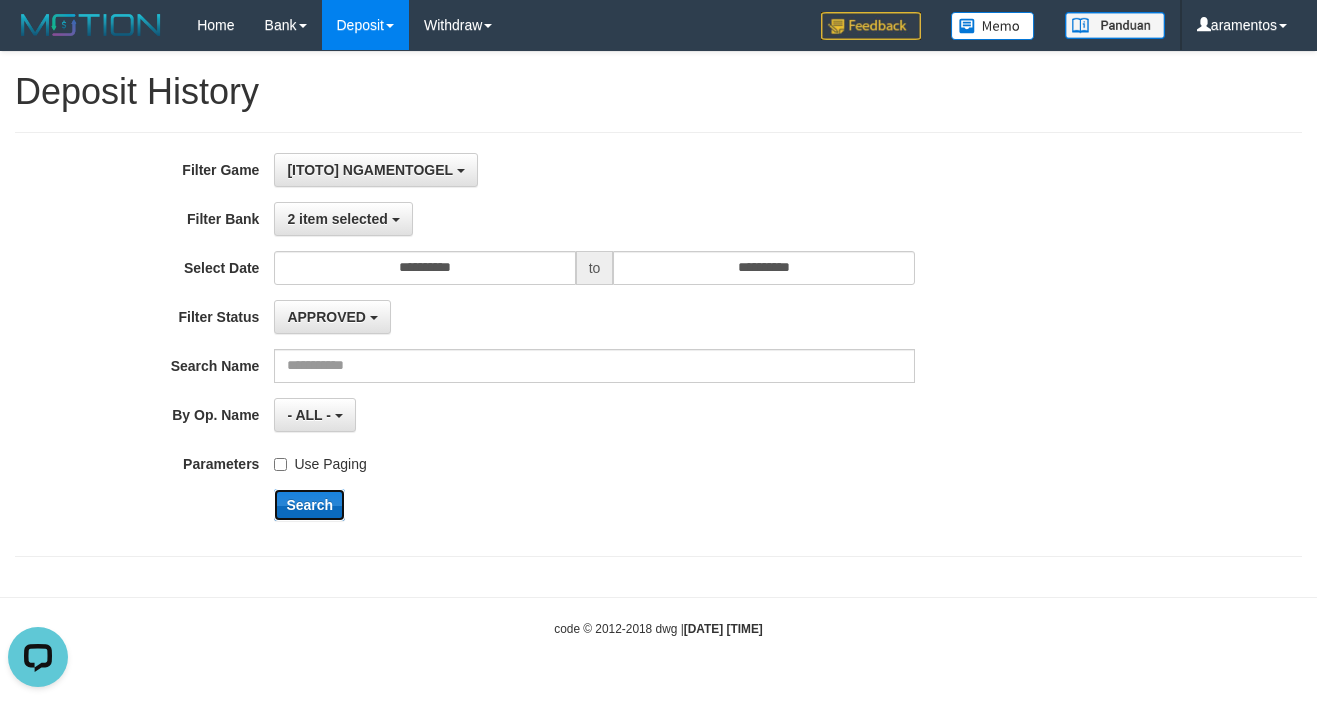 click on "Search" at bounding box center (309, 505) 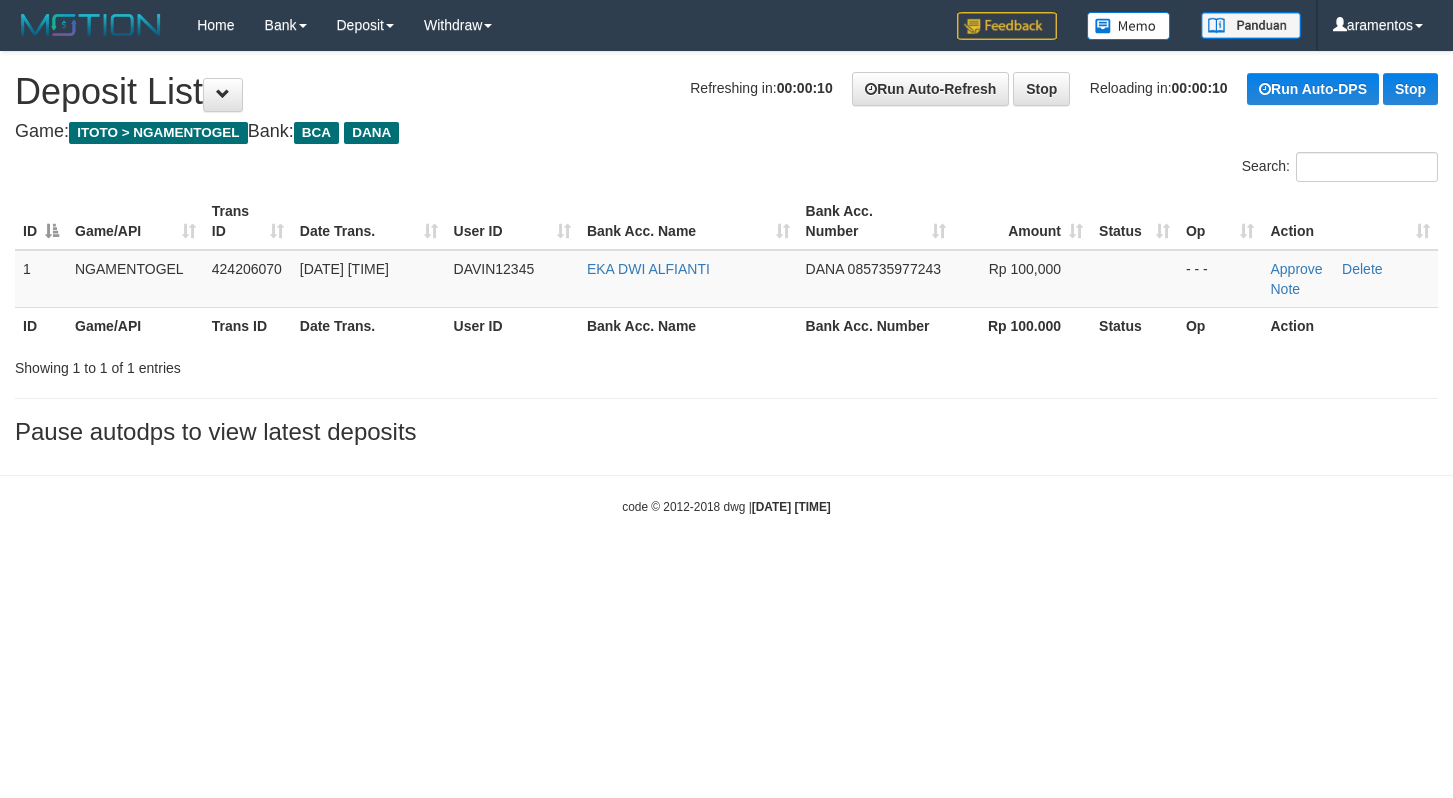 scroll, scrollTop: 0, scrollLeft: 0, axis: both 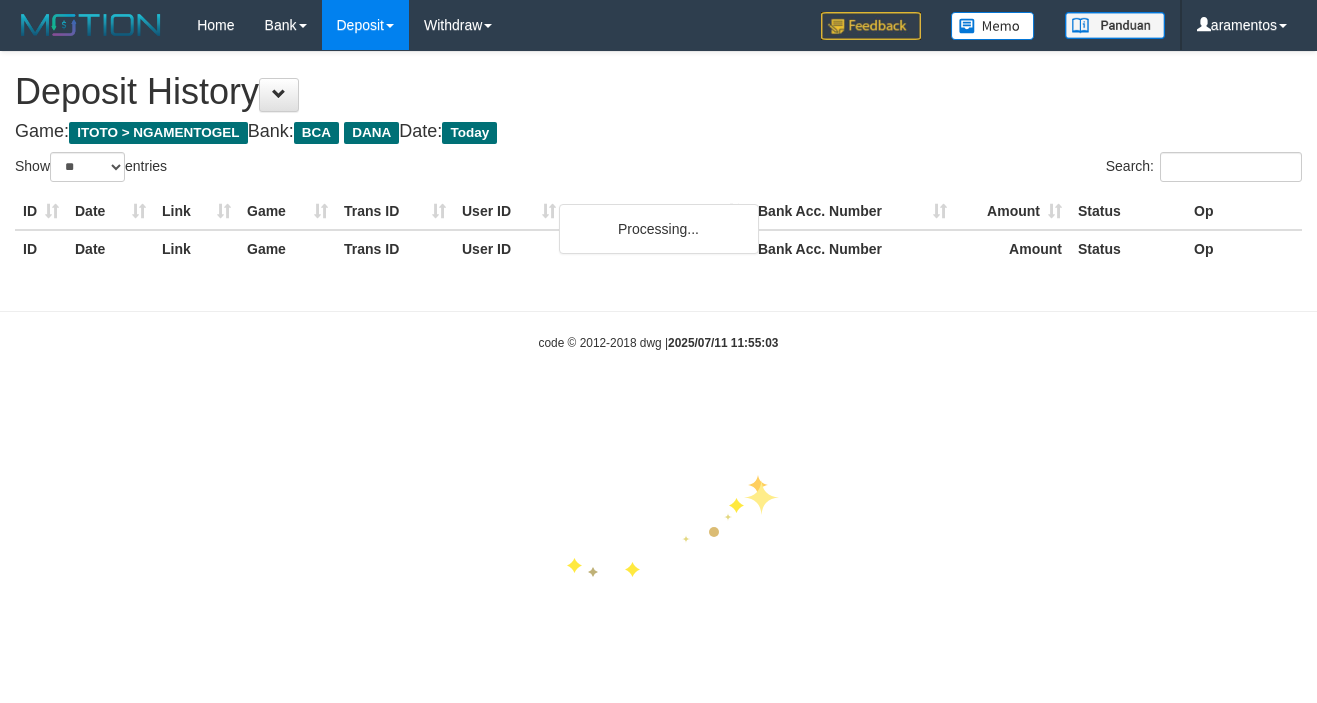 select on "**" 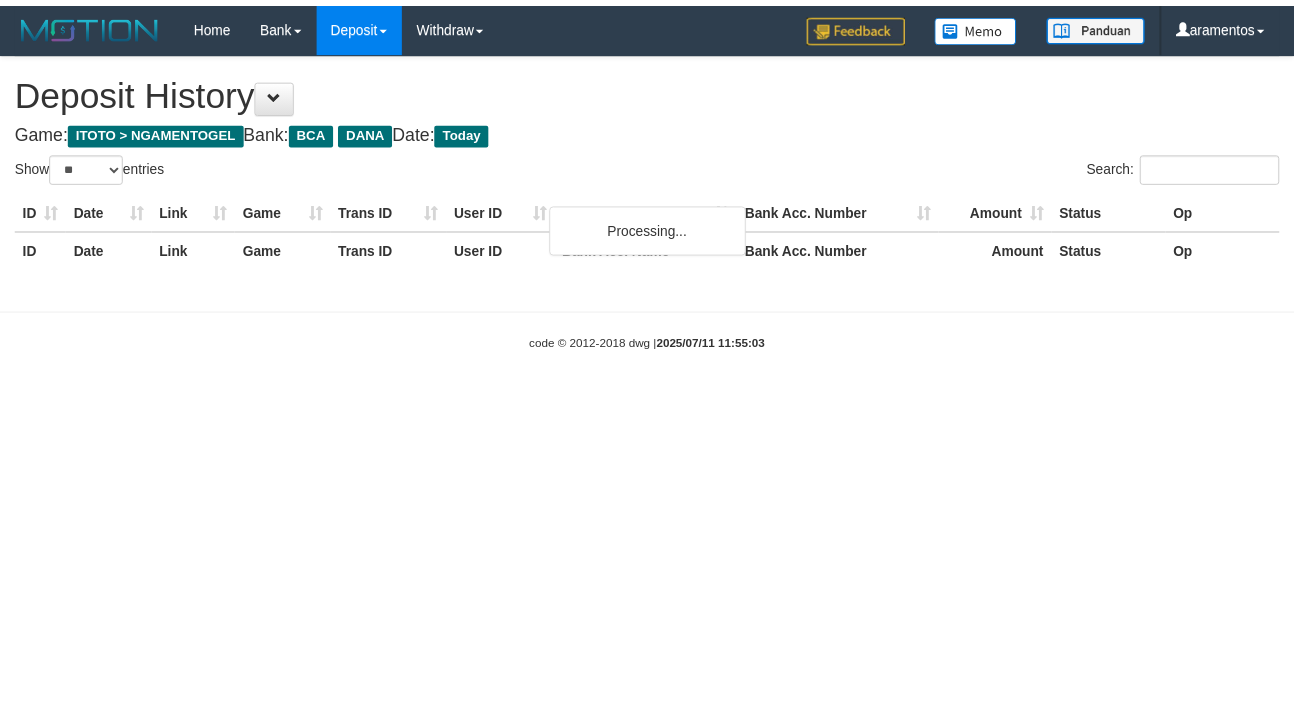 scroll, scrollTop: 0, scrollLeft: 0, axis: both 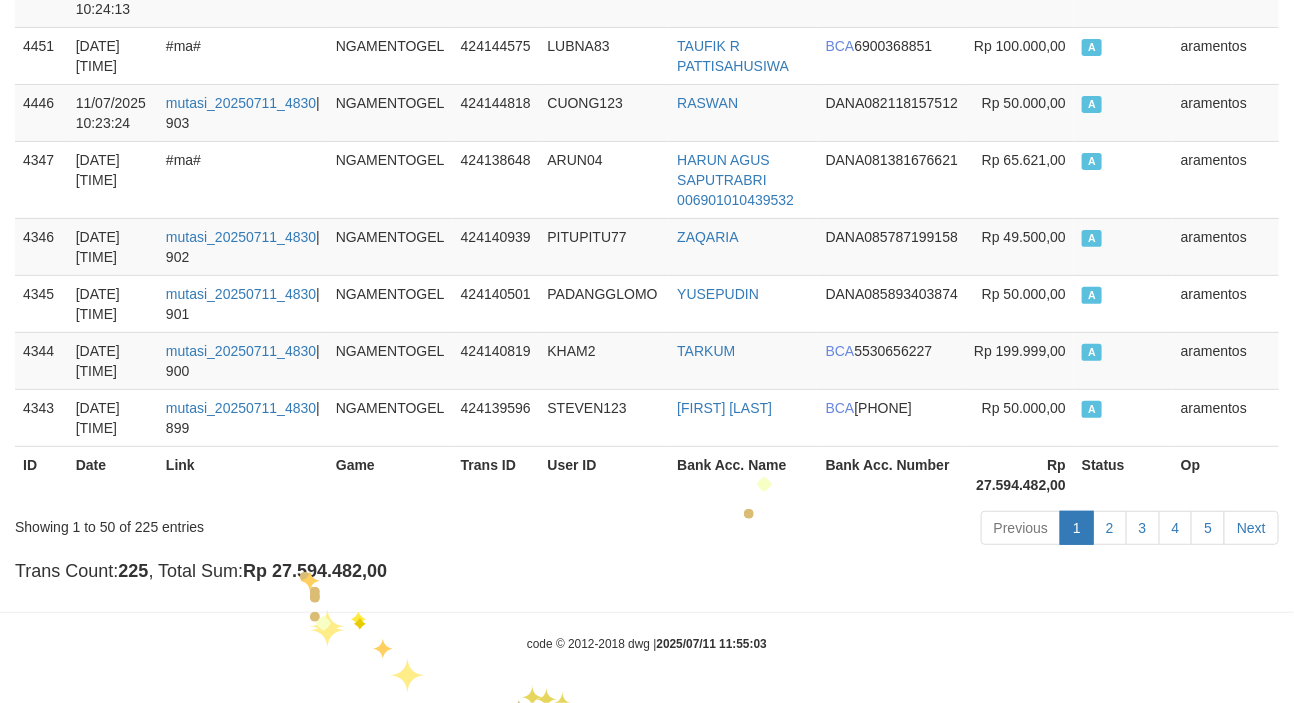 click on "Rp 27.594.482,00" at bounding box center [315, 571] 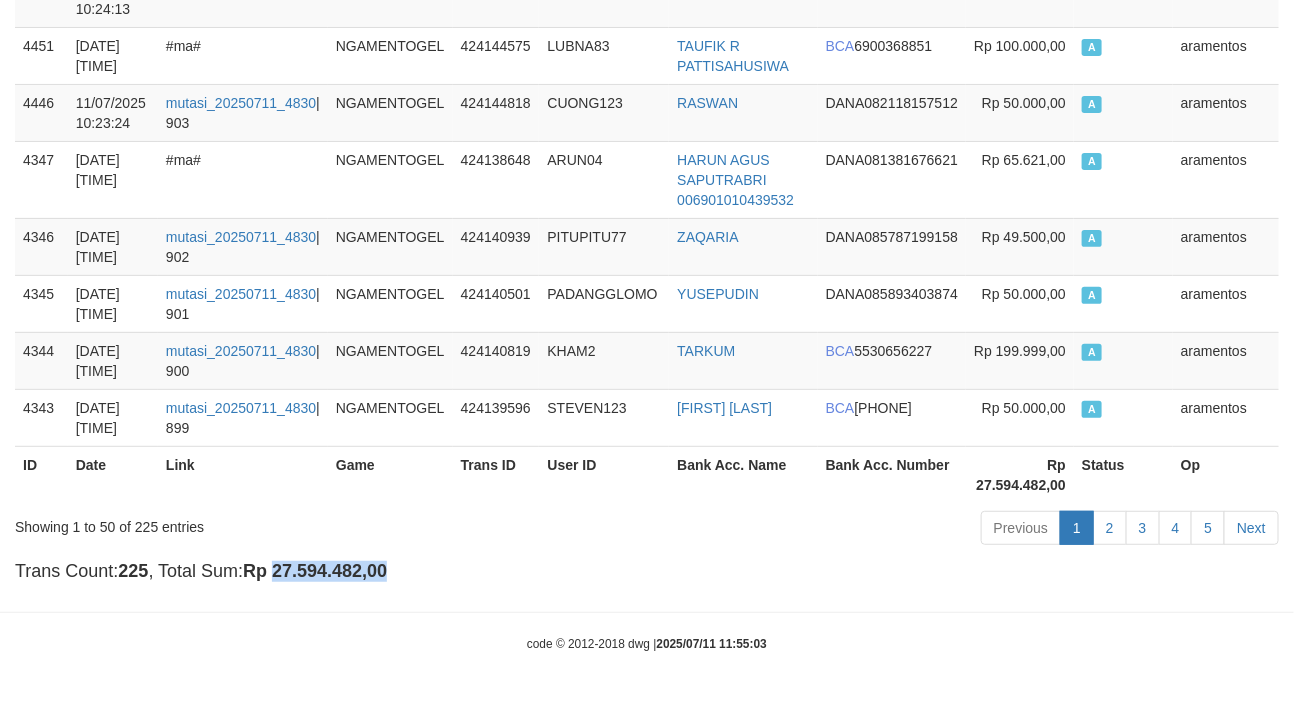 click on "Rp 27.594.482,00" at bounding box center [315, 571] 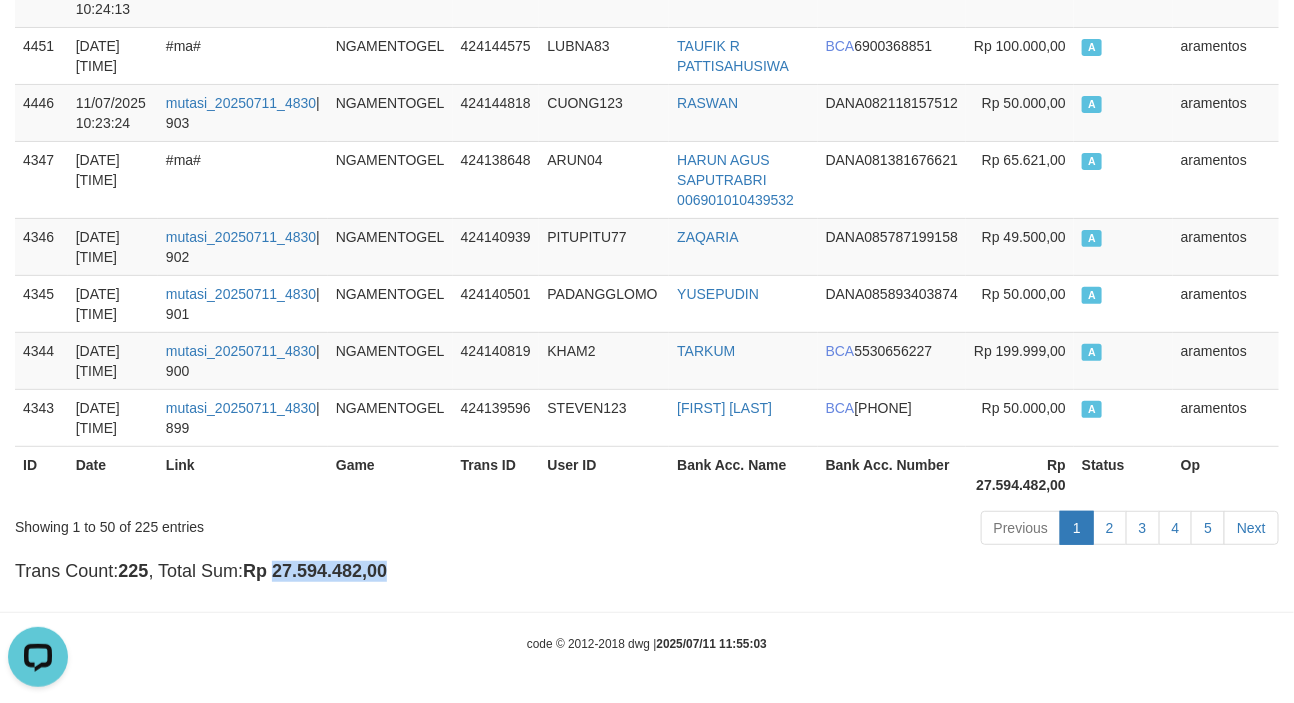 scroll, scrollTop: 0, scrollLeft: 0, axis: both 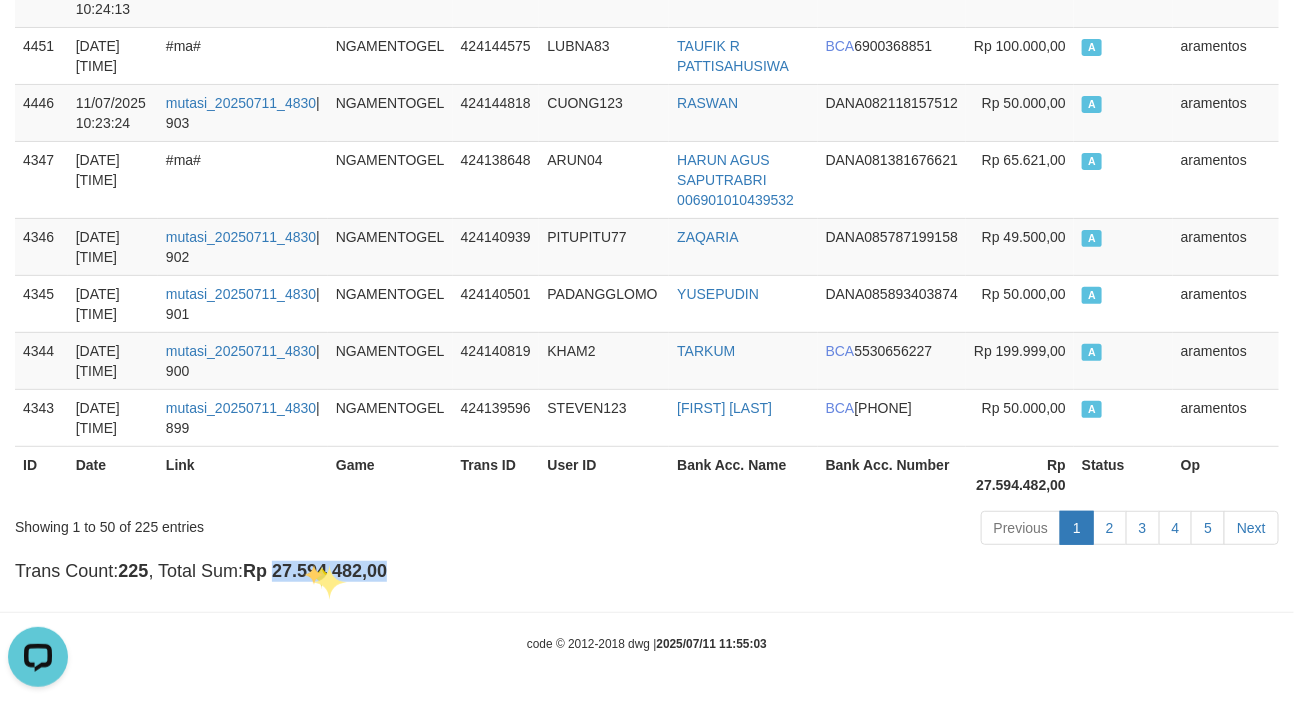 copy on "27.594.482,00" 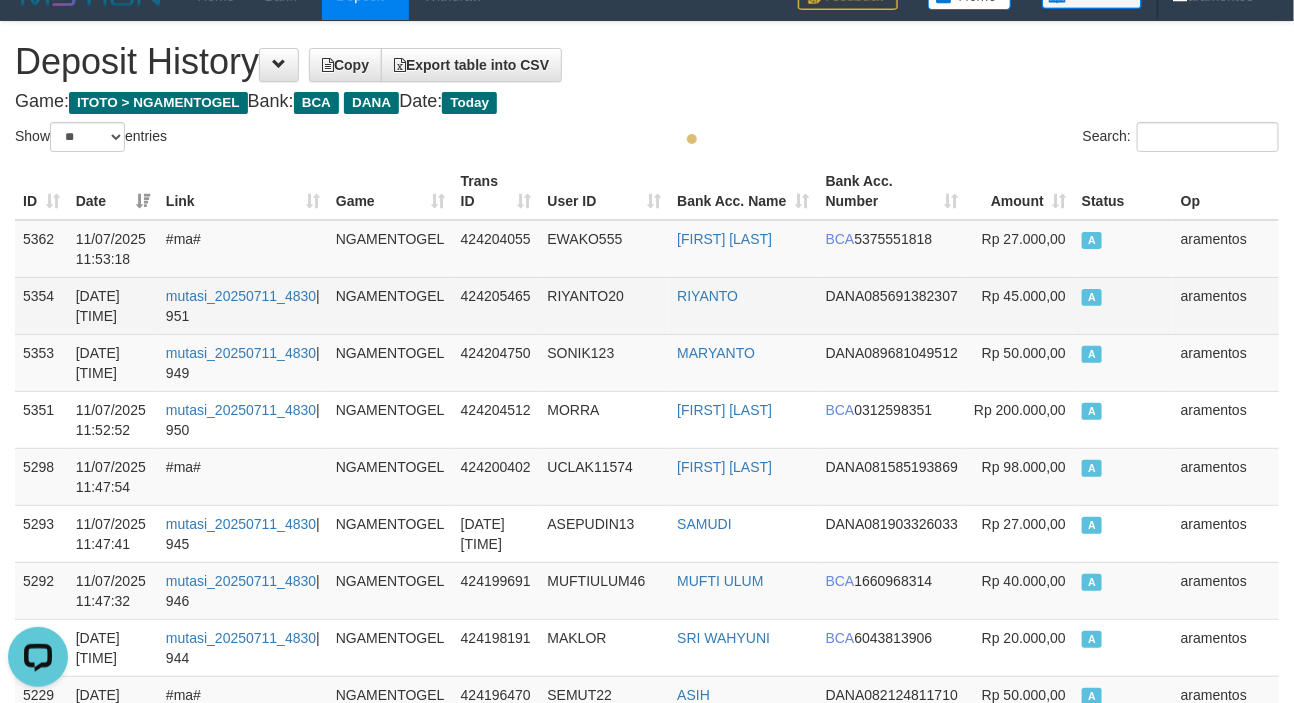 scroll, scrollTop: 0, scrollLeft: 0, axis: both 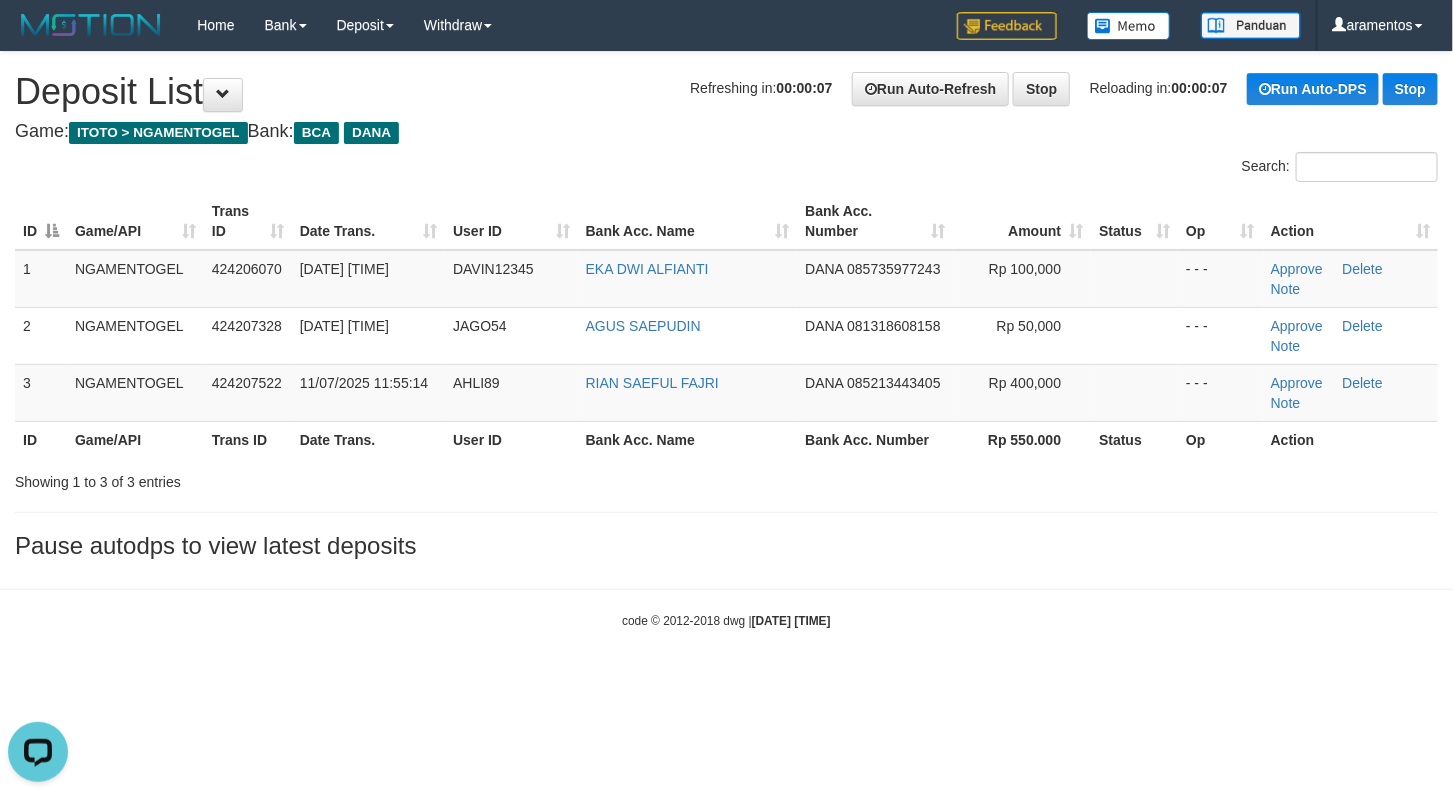 click on "Pause autodps to view latest deposits" at bounding box center (726, 546) 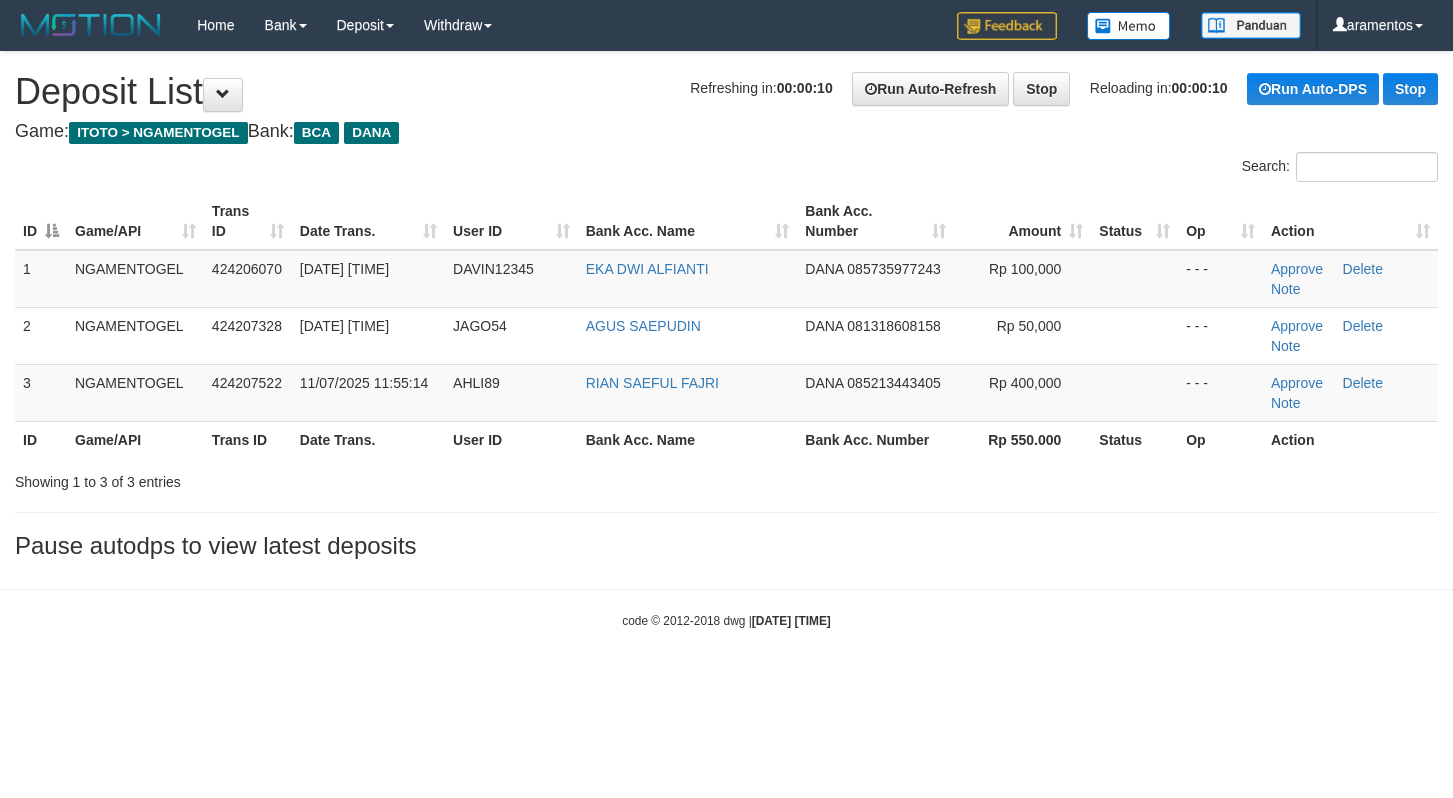 scroll, scrollTop: 0, scrollLeft: 0, axis: both 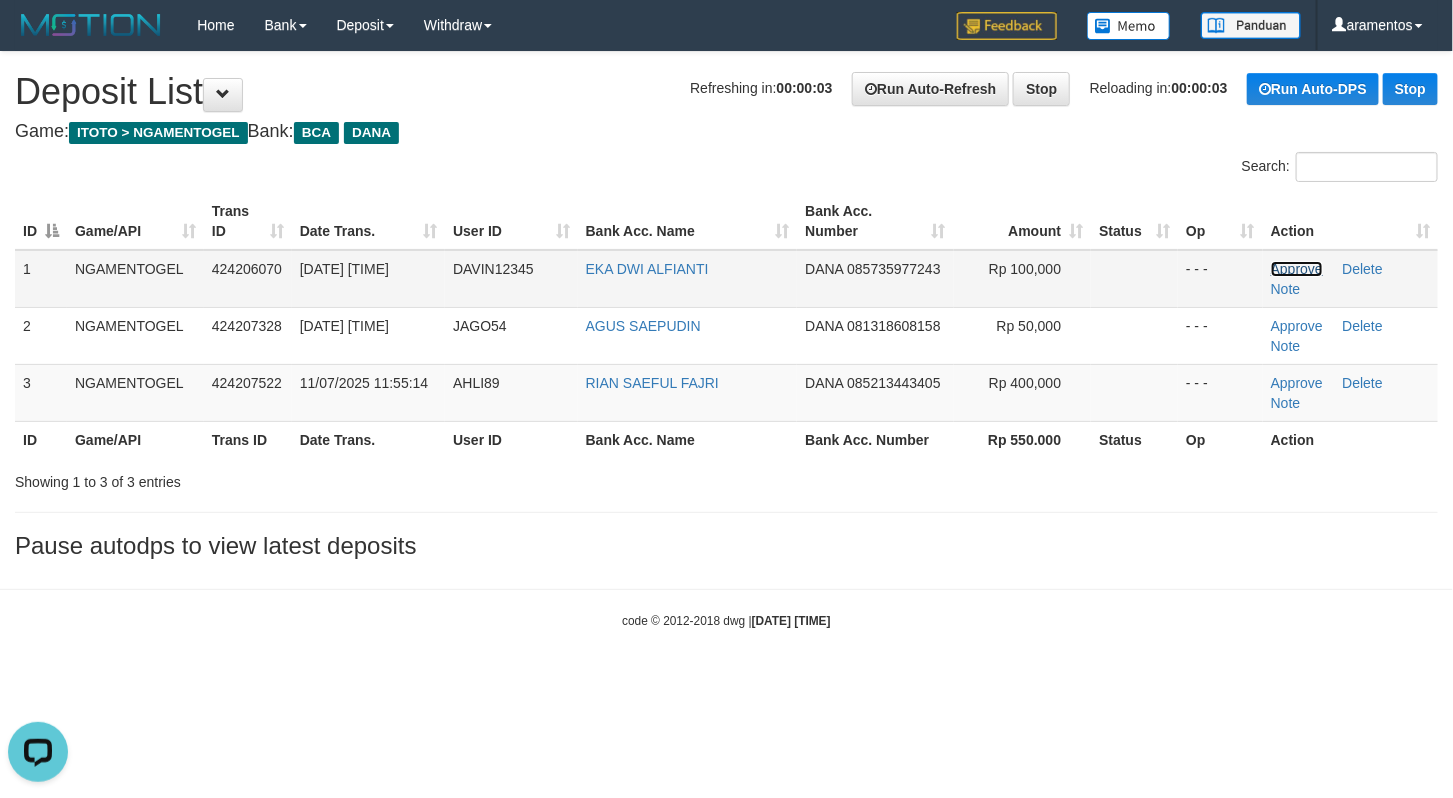 click on "Approve" at bounding box center [1297, 269] 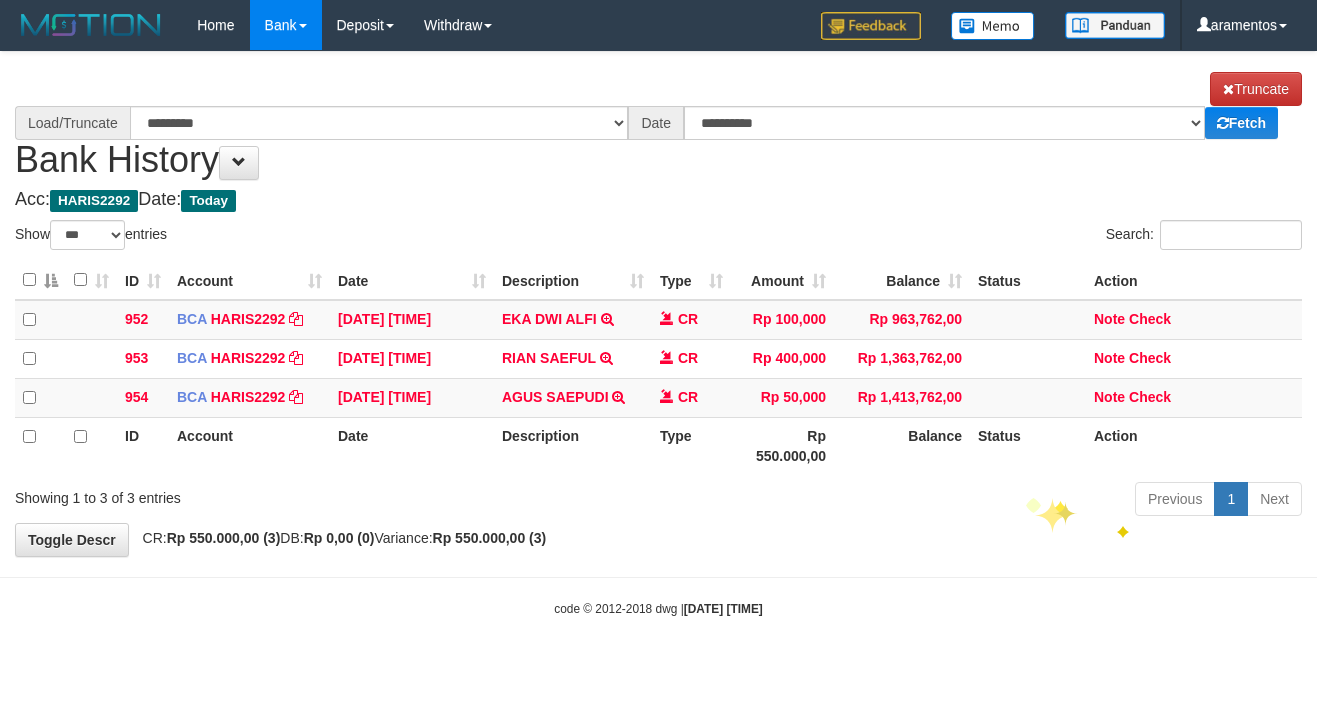 select on "***" 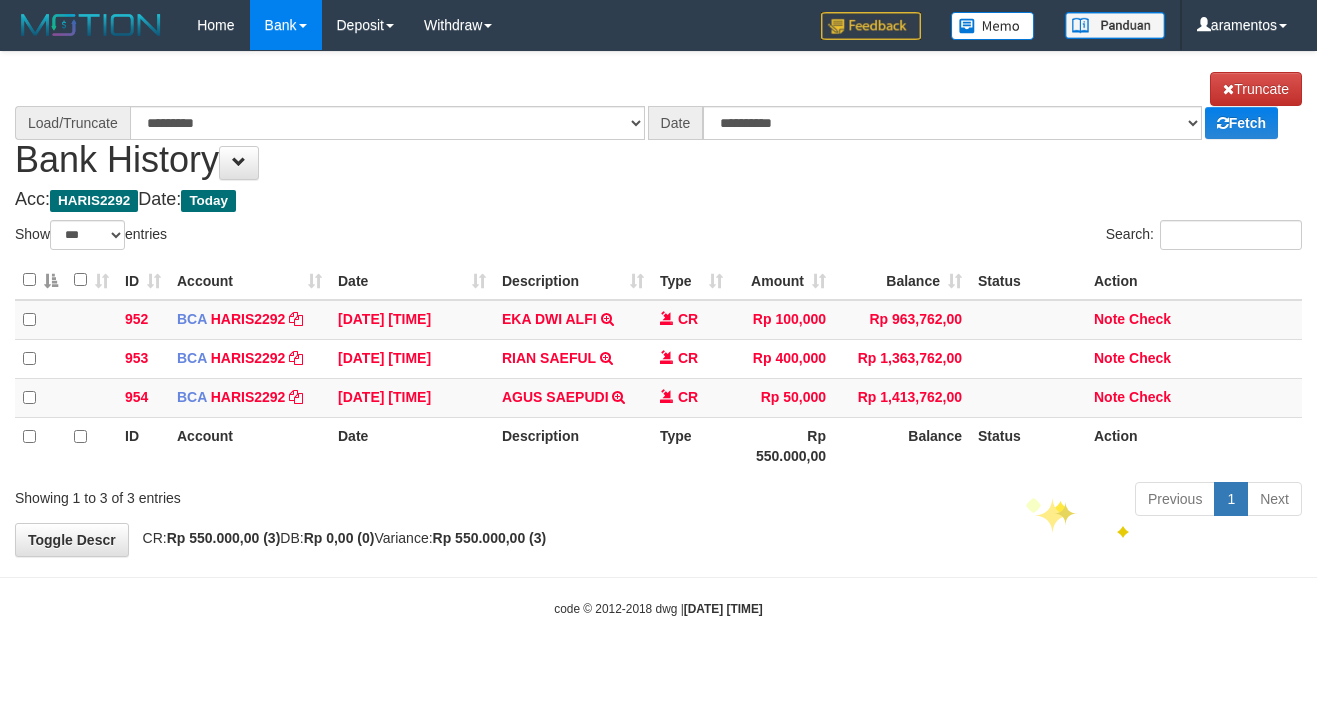 scroll, scrollTop: 0, scrollLeft: 0, axis: both 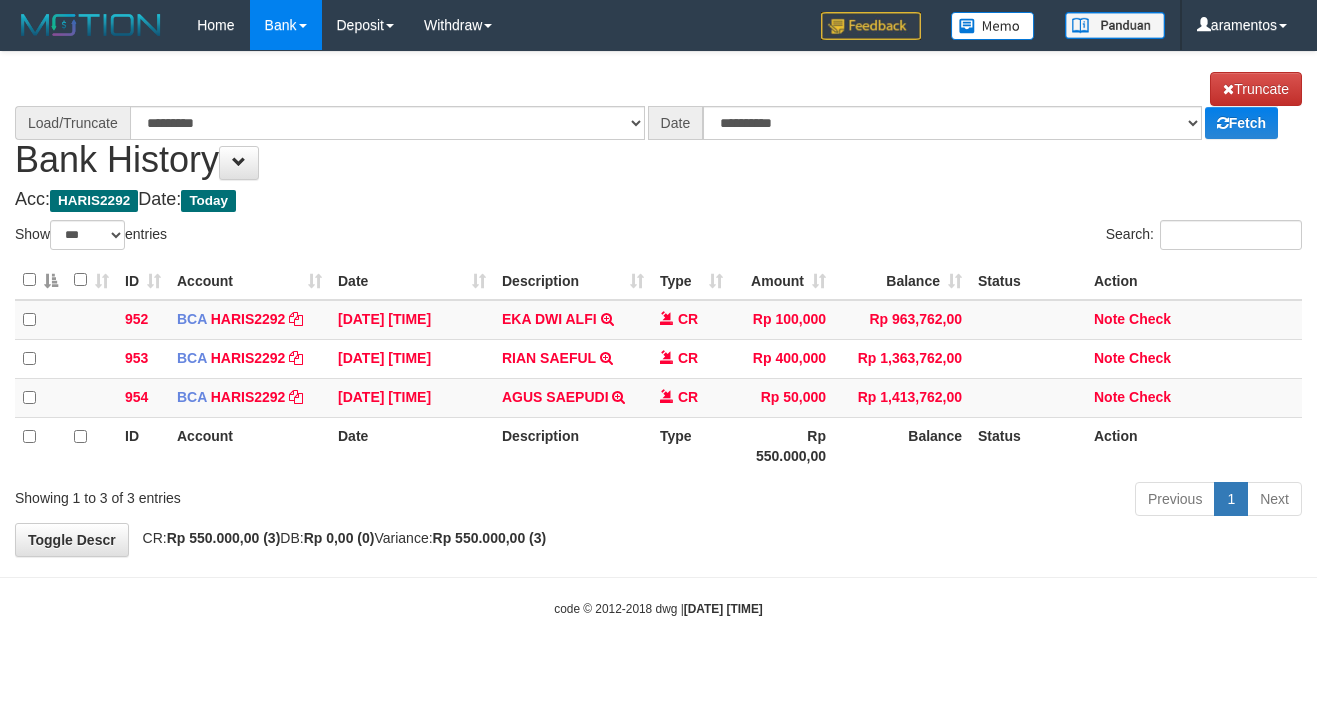 select on "****" 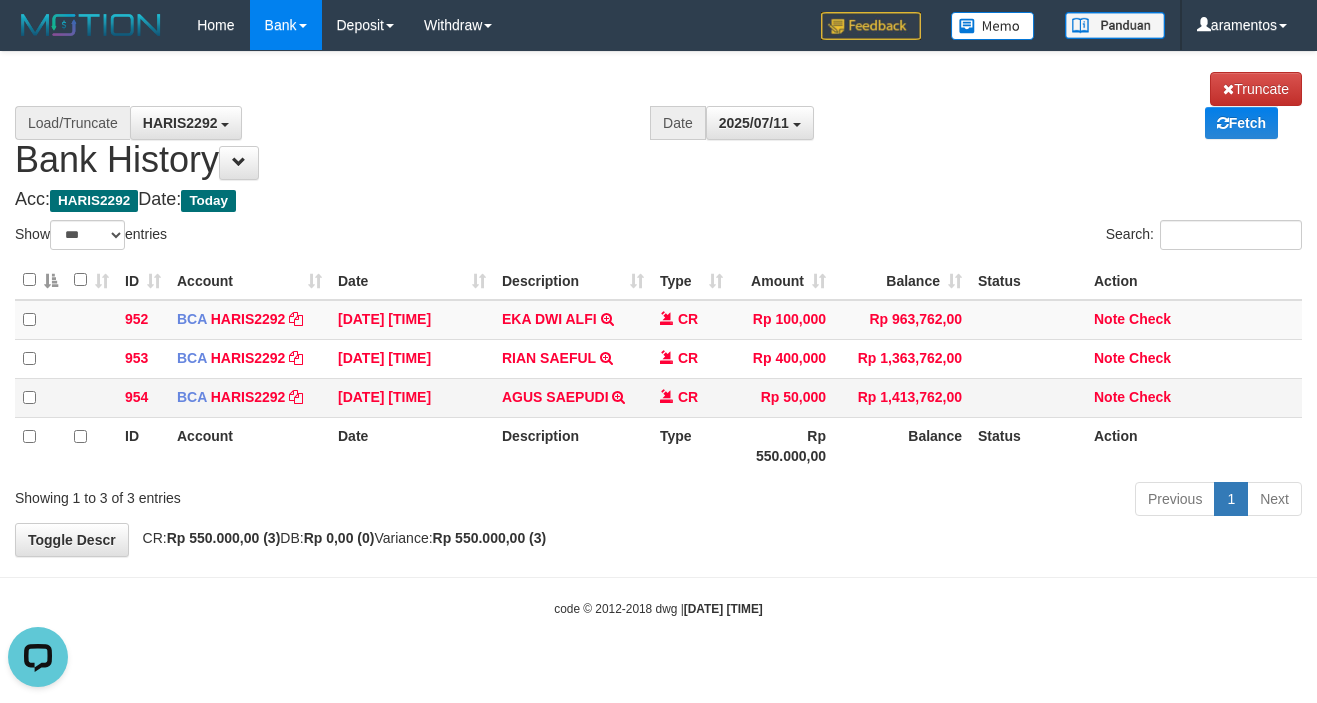 scroll, scrollTop: 0, scrollLeft: 0, axis: both 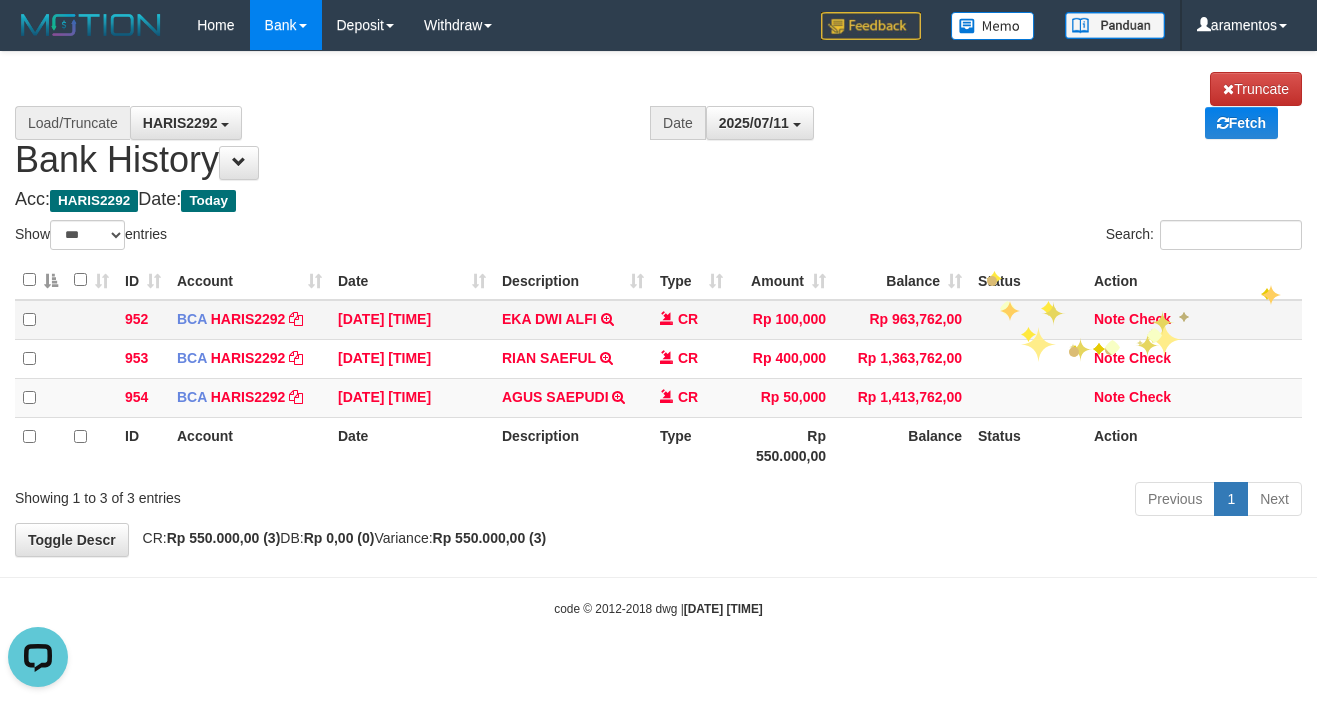 click on "Note
Check" at bounding box center (1194, 319) 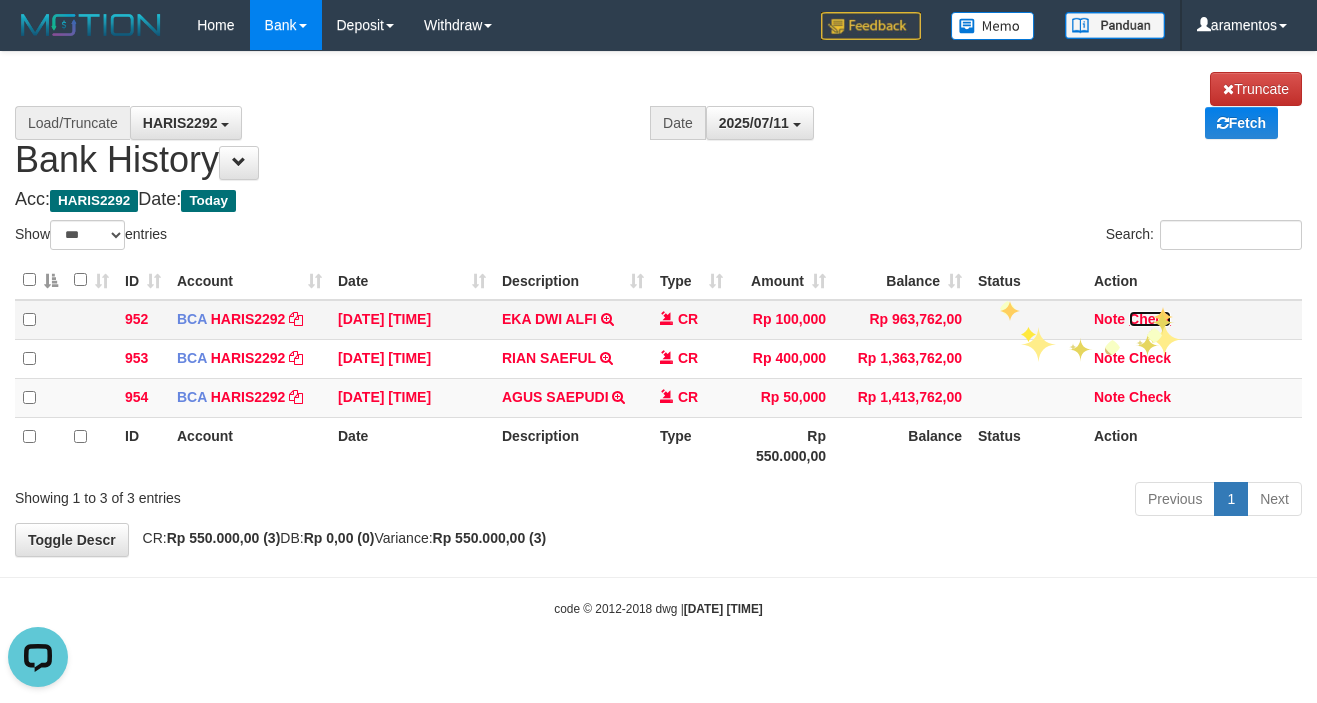click on "Check" at bounding box center [1150, 319] 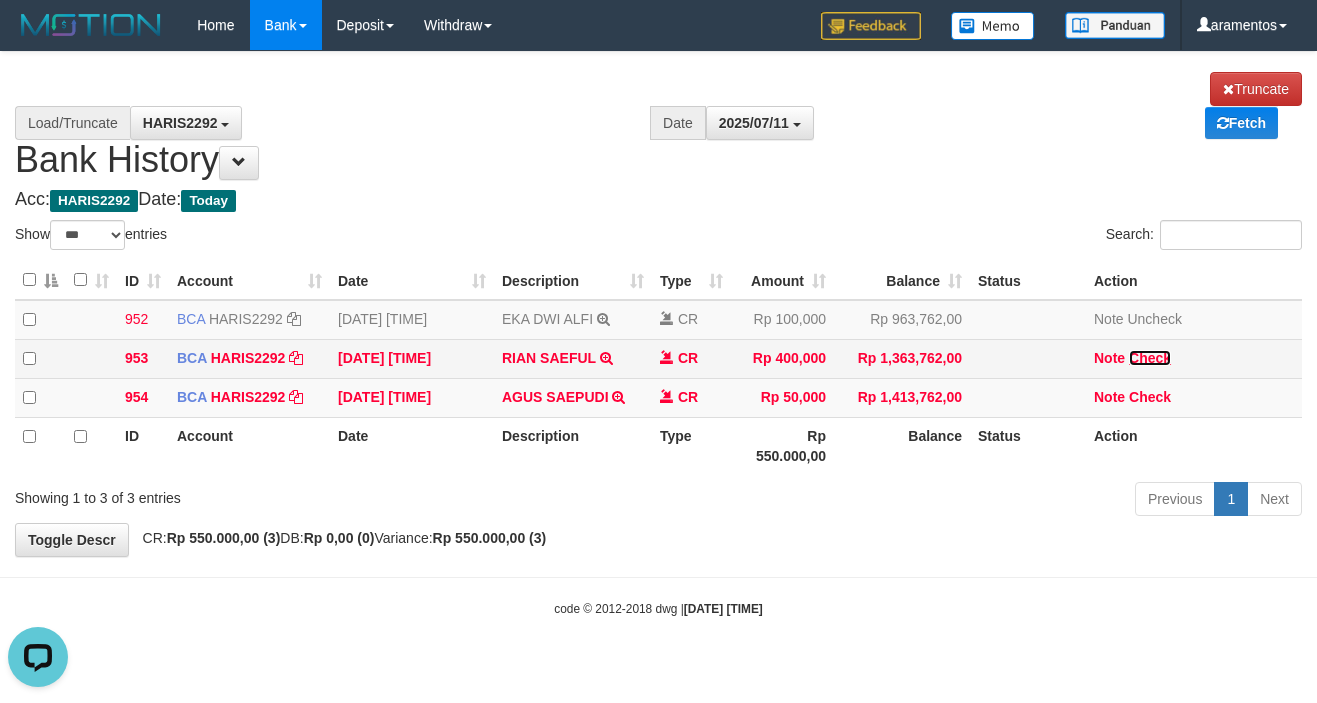 drag, startPoint x: 1158, startPoint y: 355, endPoint x: 1188, endPoint y: 363, distance: 31.04835 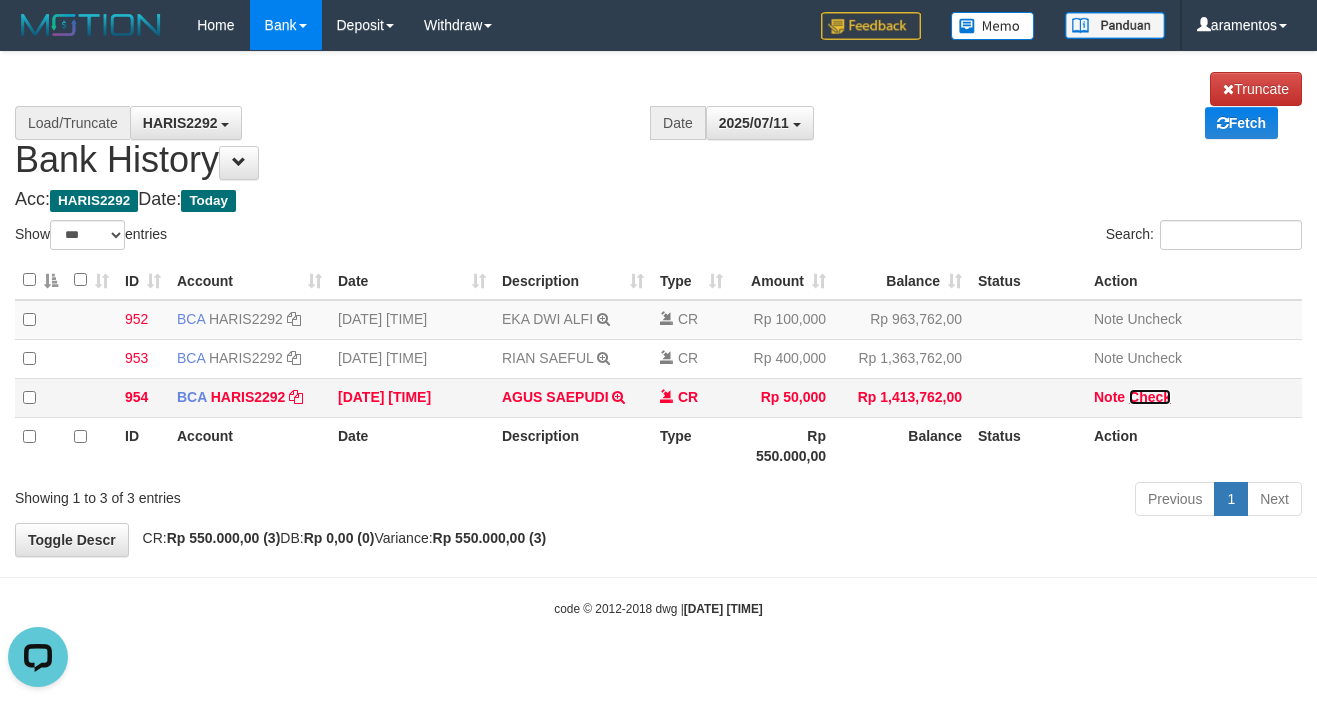 click on "Check" at bounding box center (1150, 397) 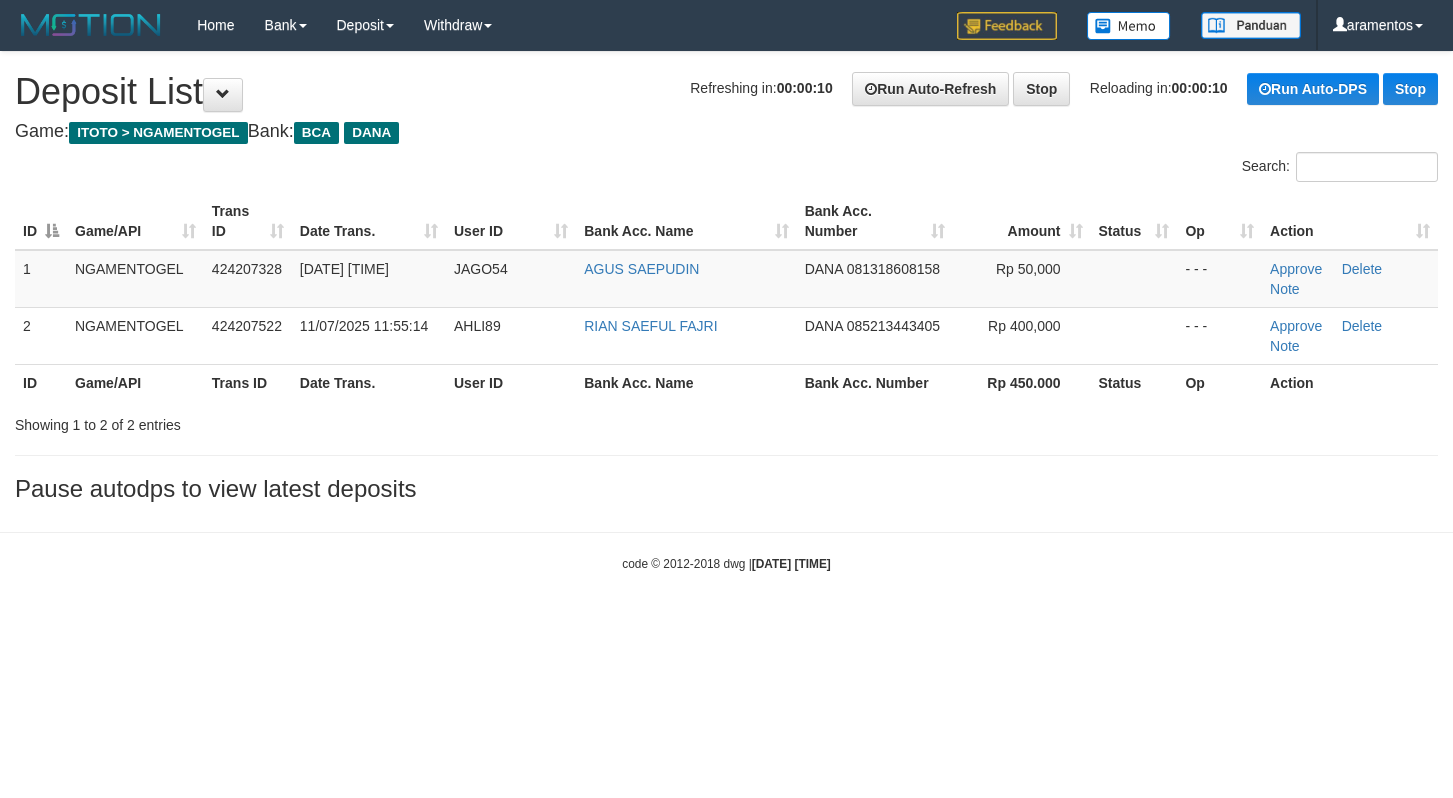 scroll, scrollTop: 0, scrollLeft: 0, axis: both 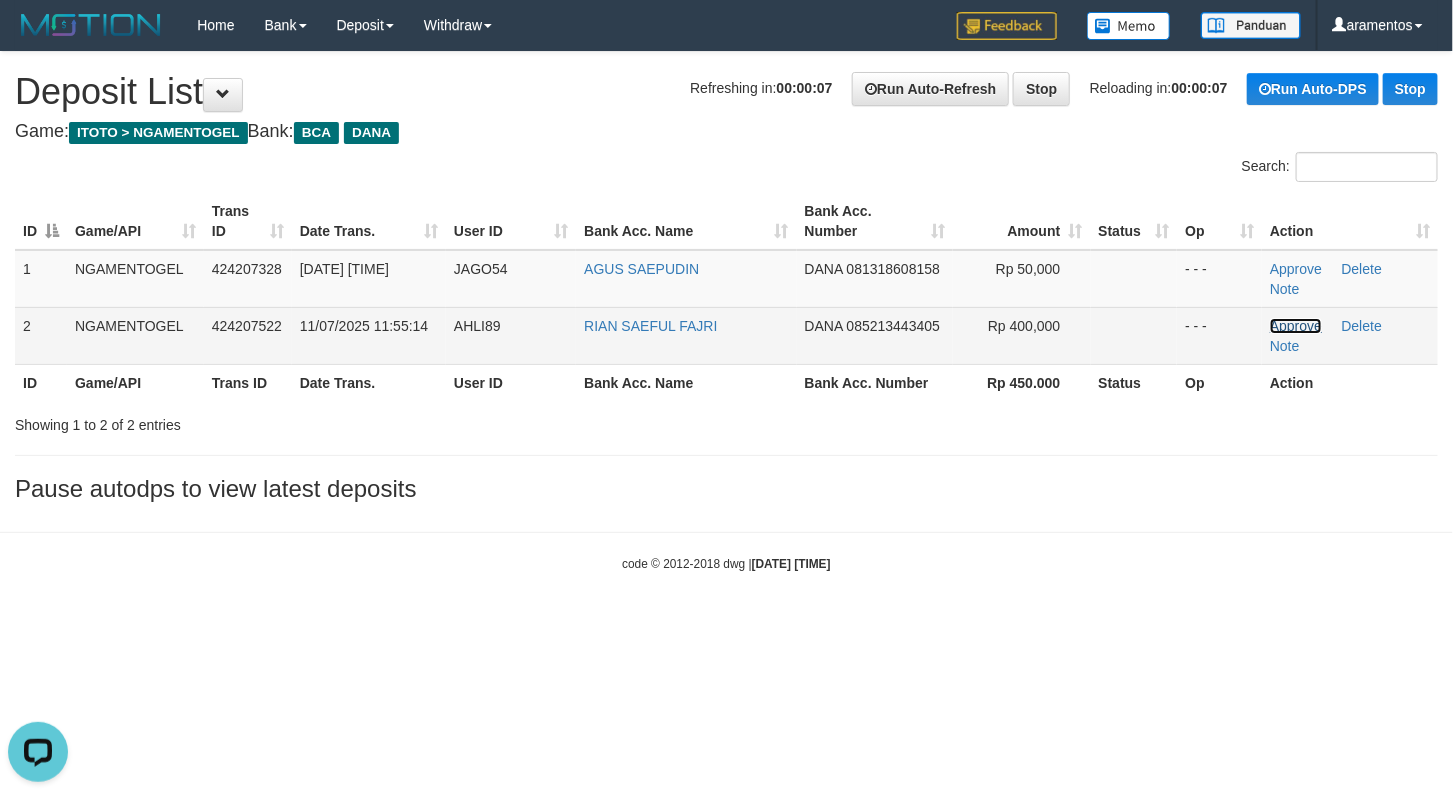 click on "Approve" at bounding box center [1296, 326] 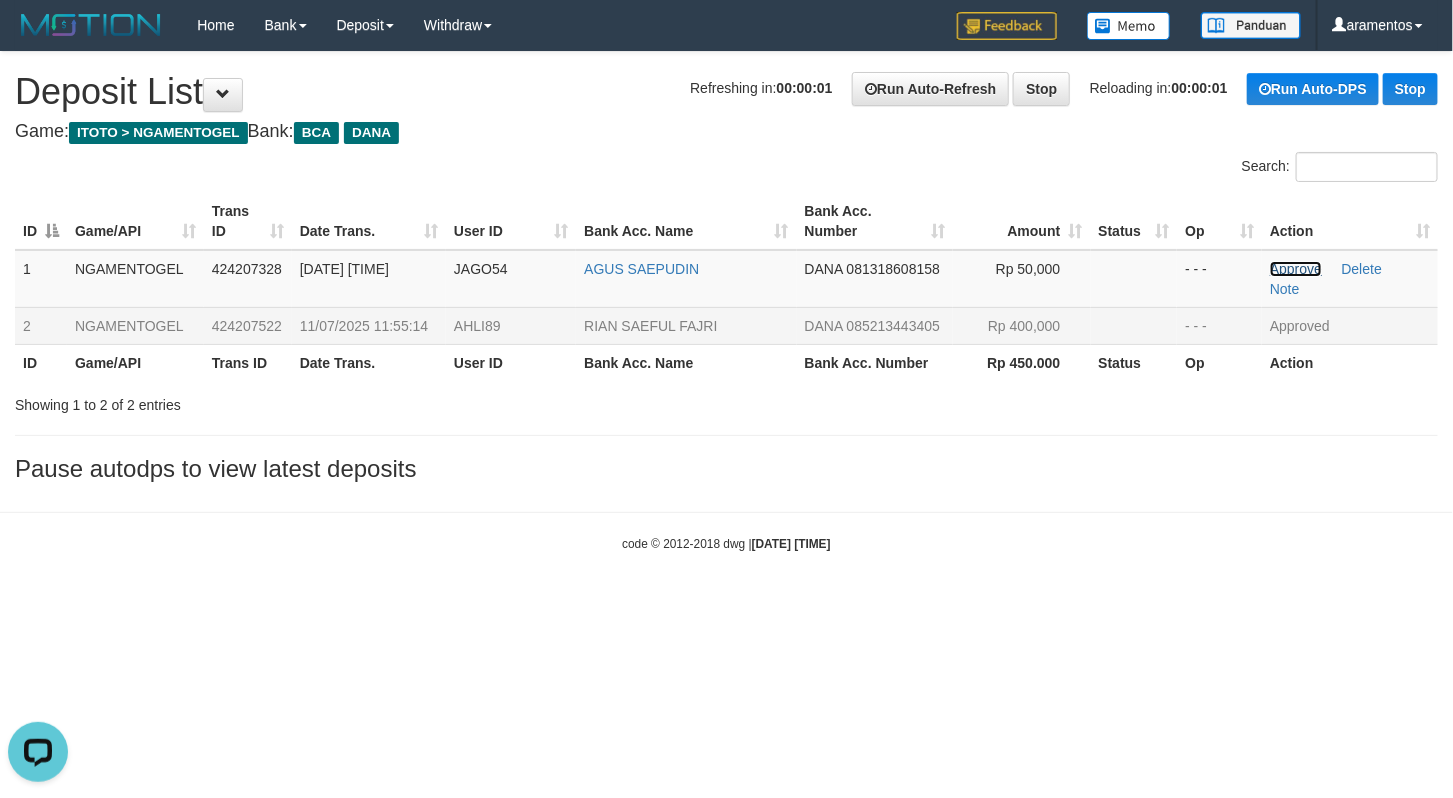 drag, startPoint x: 1272, startPoint y: 261, endPoint x: 582, endPoint y: 510, distance: 733.55365 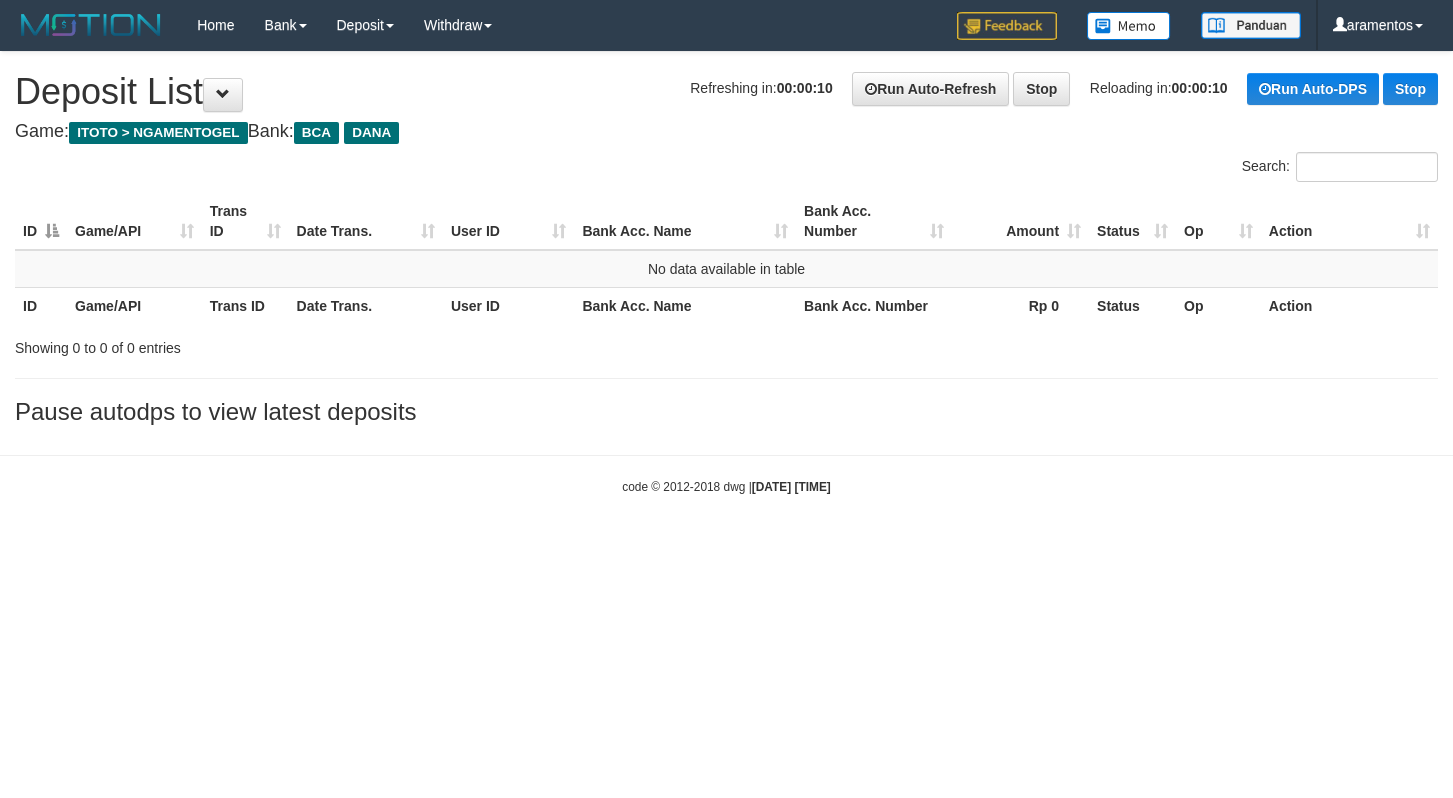 scroll, scrollTop: 0, scrollLeft: 0, axis: both 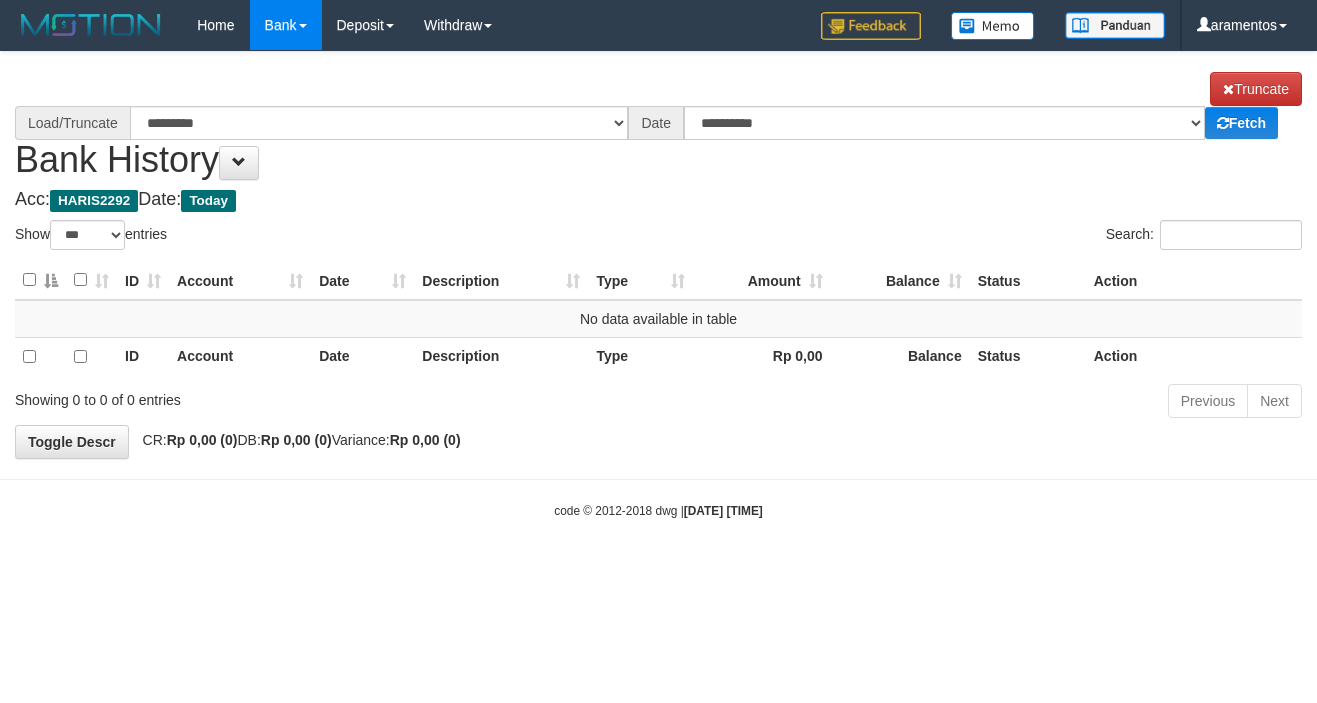 select on "***" 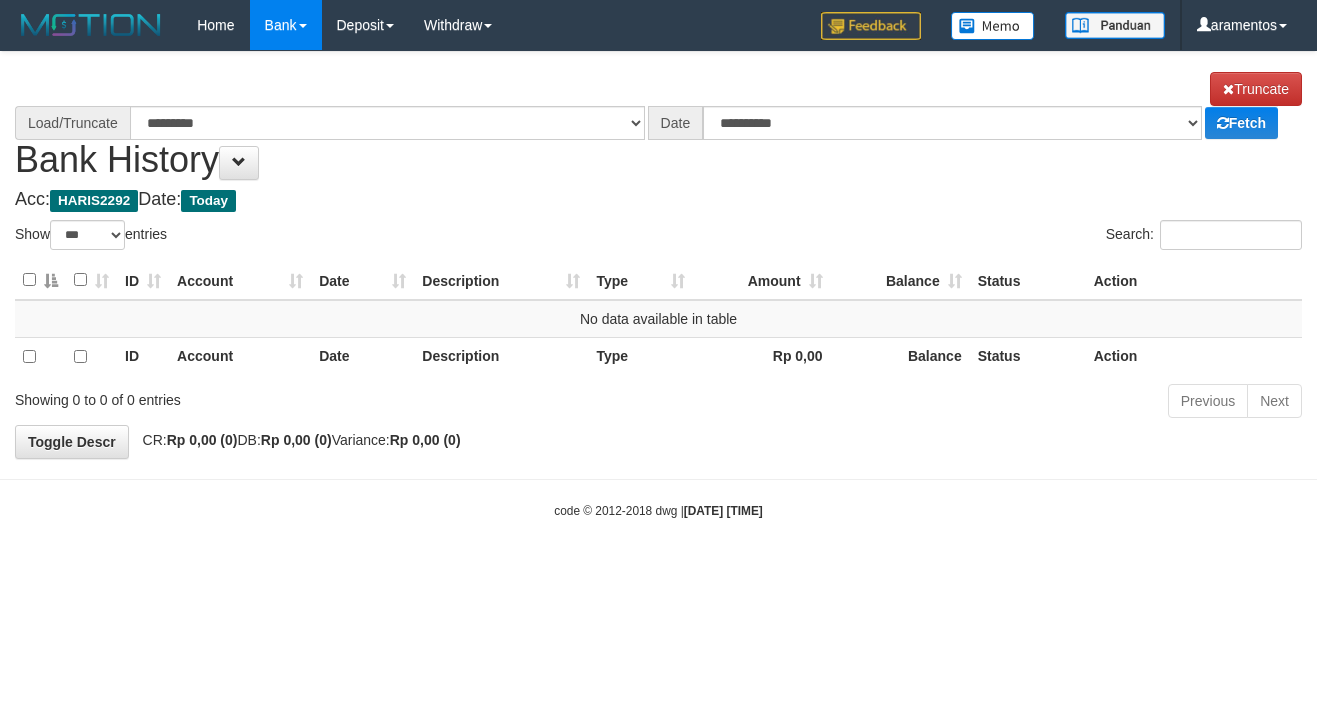 scroll, scrollTop: 0, scrollLeft: 0, axis: both 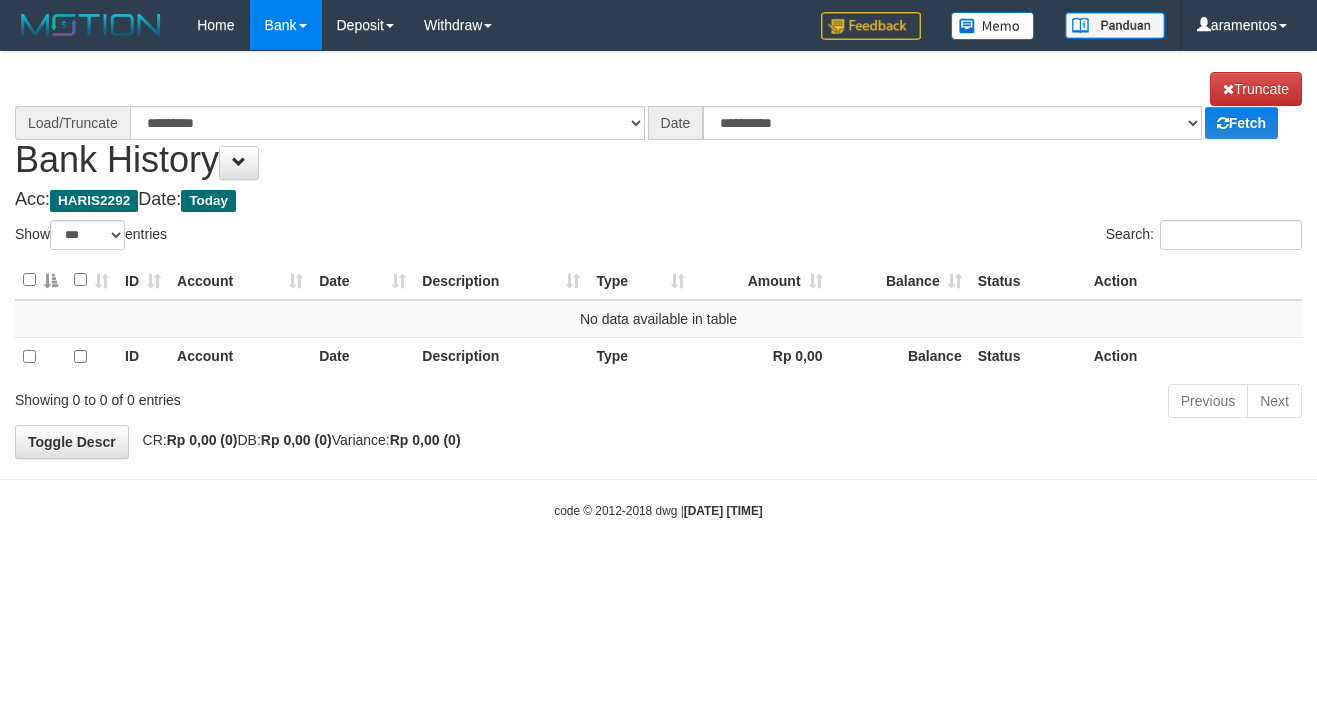select on "****" 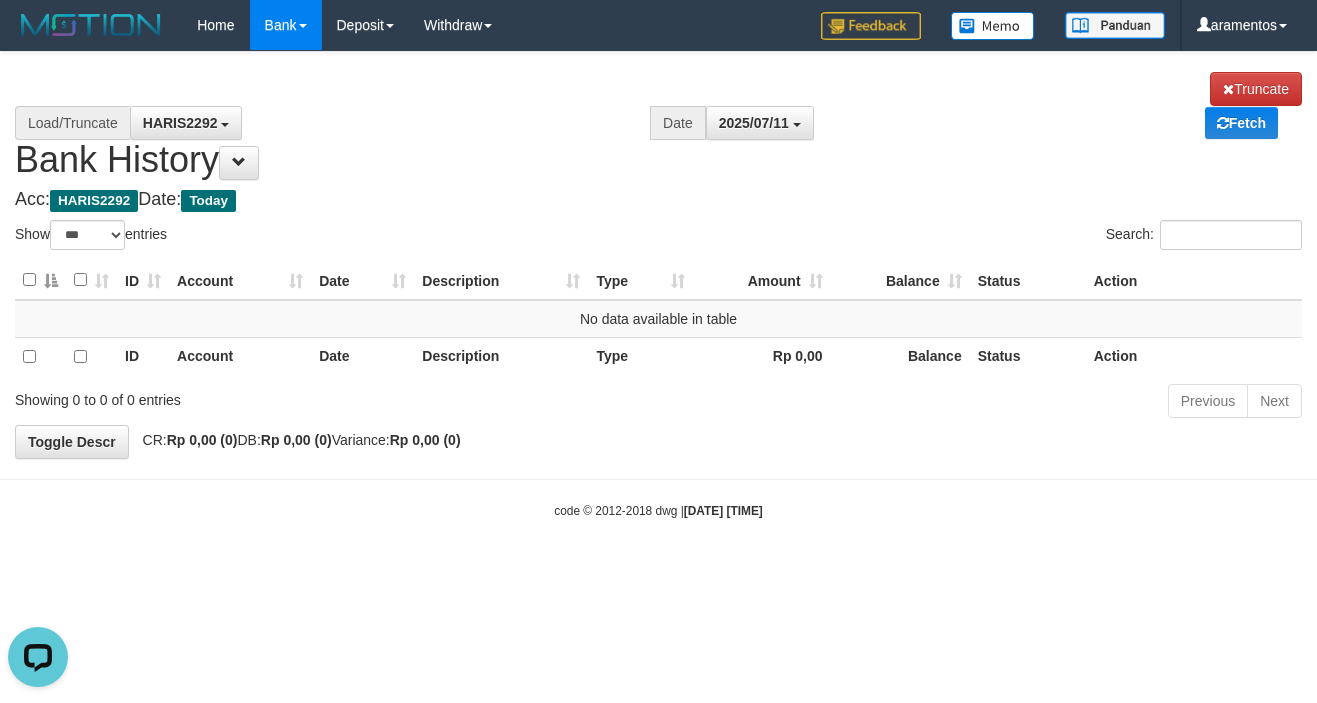 scroll, scrollTop: 0, scrollLeft: 0, axis: both 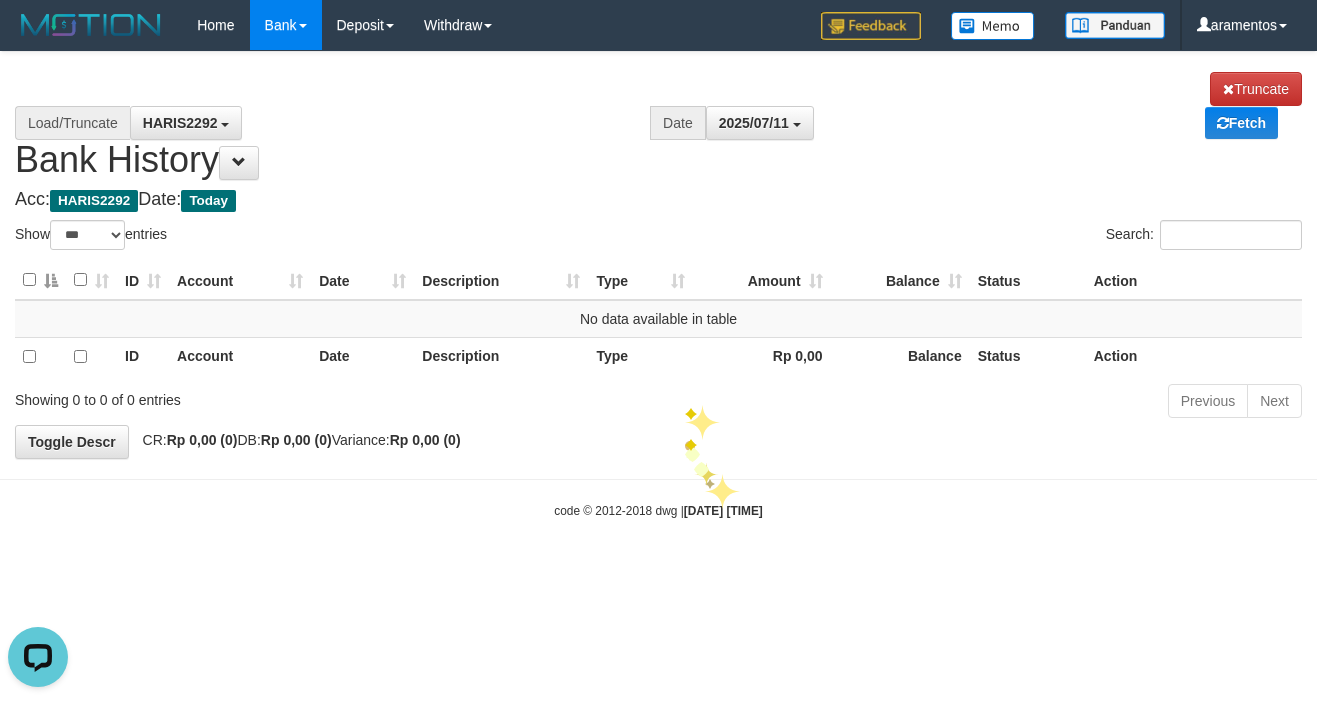 click on "Toggle navigation
Home
Bank
Account List
Load
By Website
Group
[ITOTO]													NGAMENTOGEL
By Load Group (DPS)
Group ara-1
Mutasi Bank
Search
Sync
Note Mutasi
Deposit
DPS Fetch" at bounding box center (658, 285) 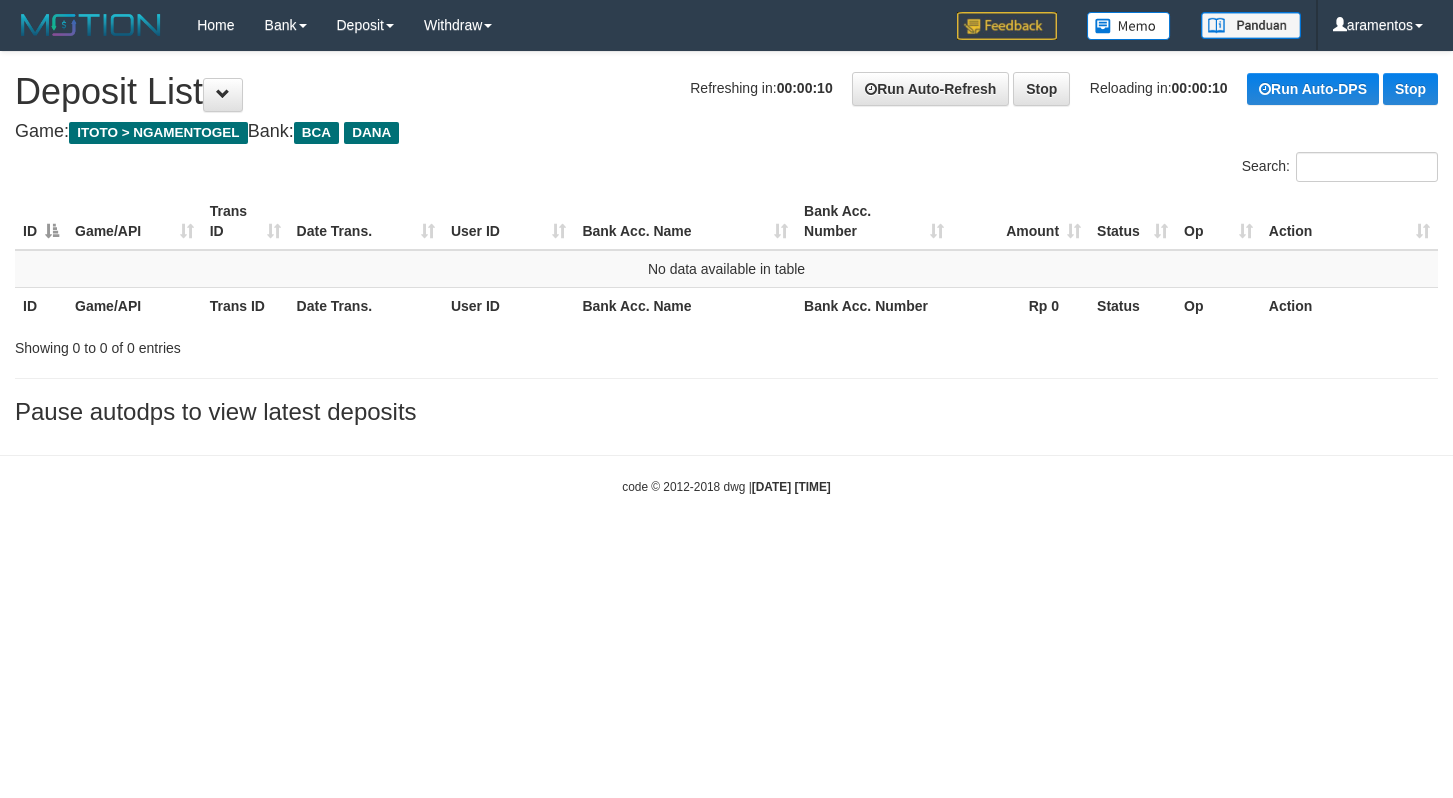 scroll, scrollTop: 0, scrollLeft: 0, axis: both 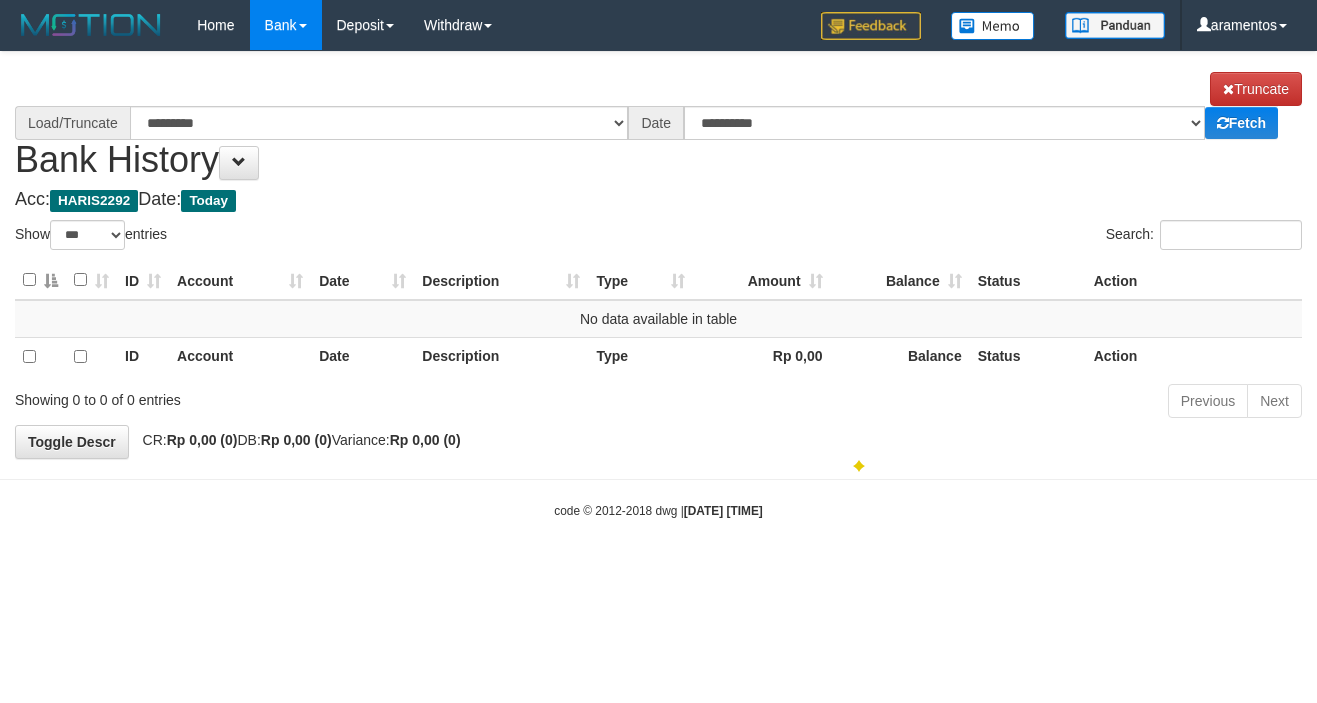 select on "***" 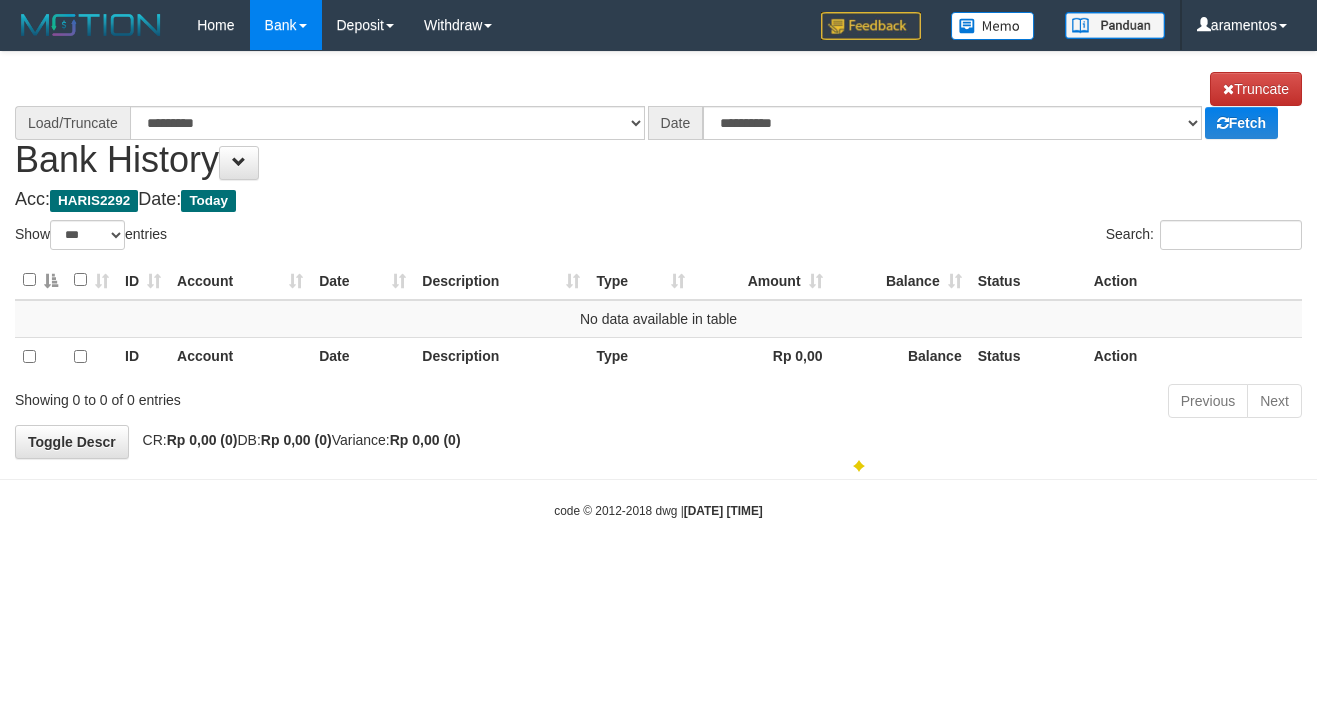 scroll, scrollTop: 0, scrollLeft: 0, axis: both 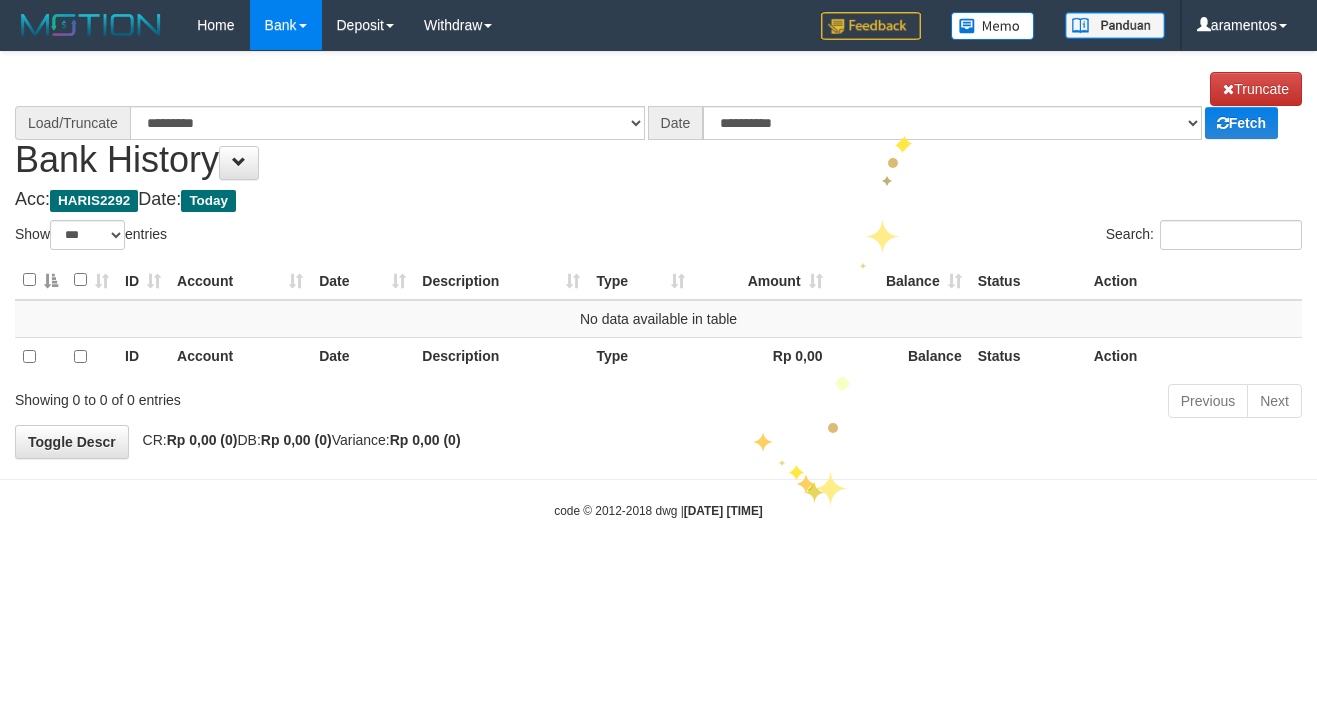 select on "****" 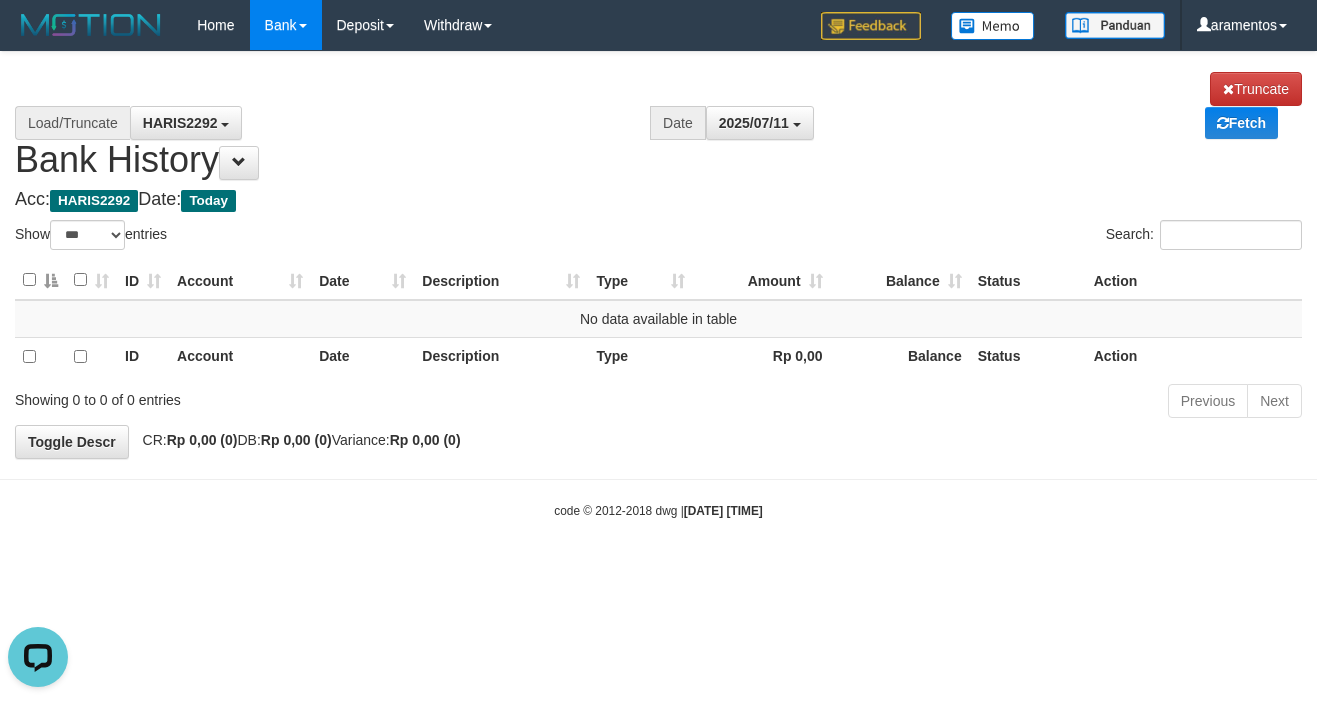 scroll, scrollTop: 0, scrollLeft: 0, axis: both 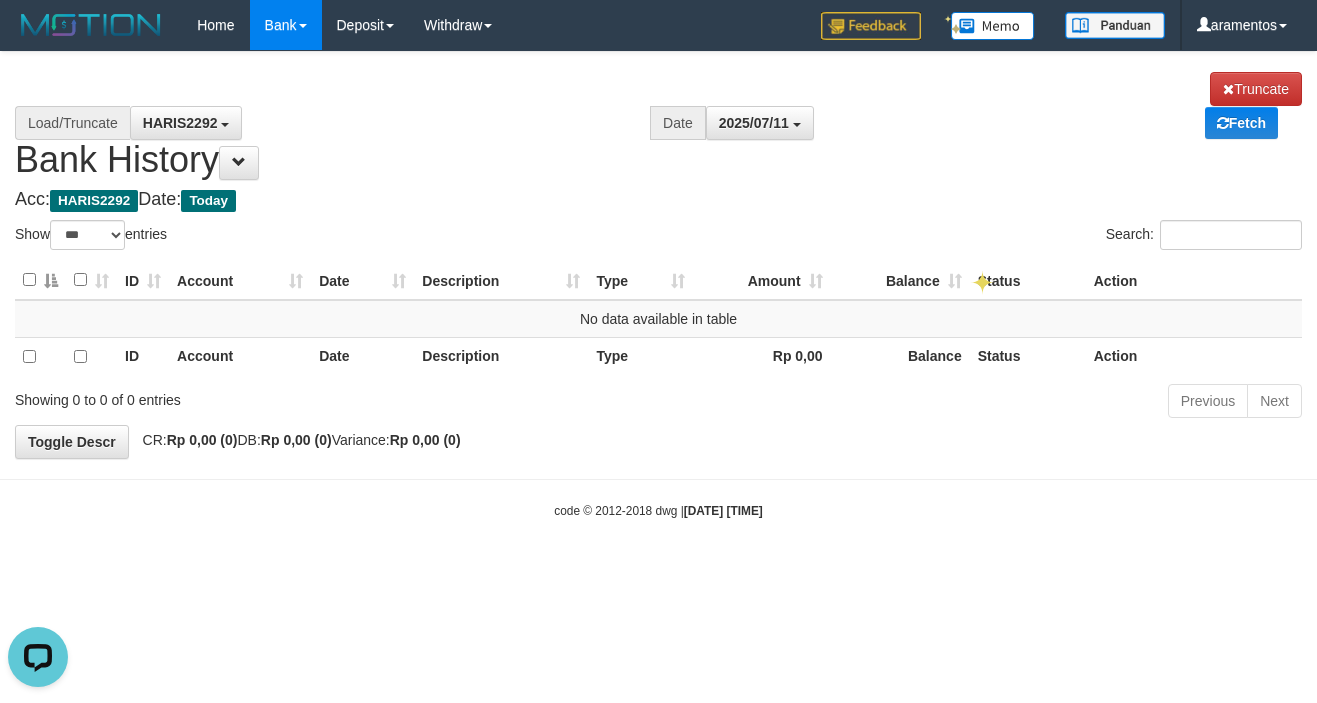 click on "Toggle navigation
Home
Bank
Account List
Load
By Website
Group
[ITOTO]													NGAMENTOGEL
By Load Group (DPS)
Group ara-1
Mutasi Bank
Search
Sync
Note Mutasi
Deposit" at bounding box center [658, 285] 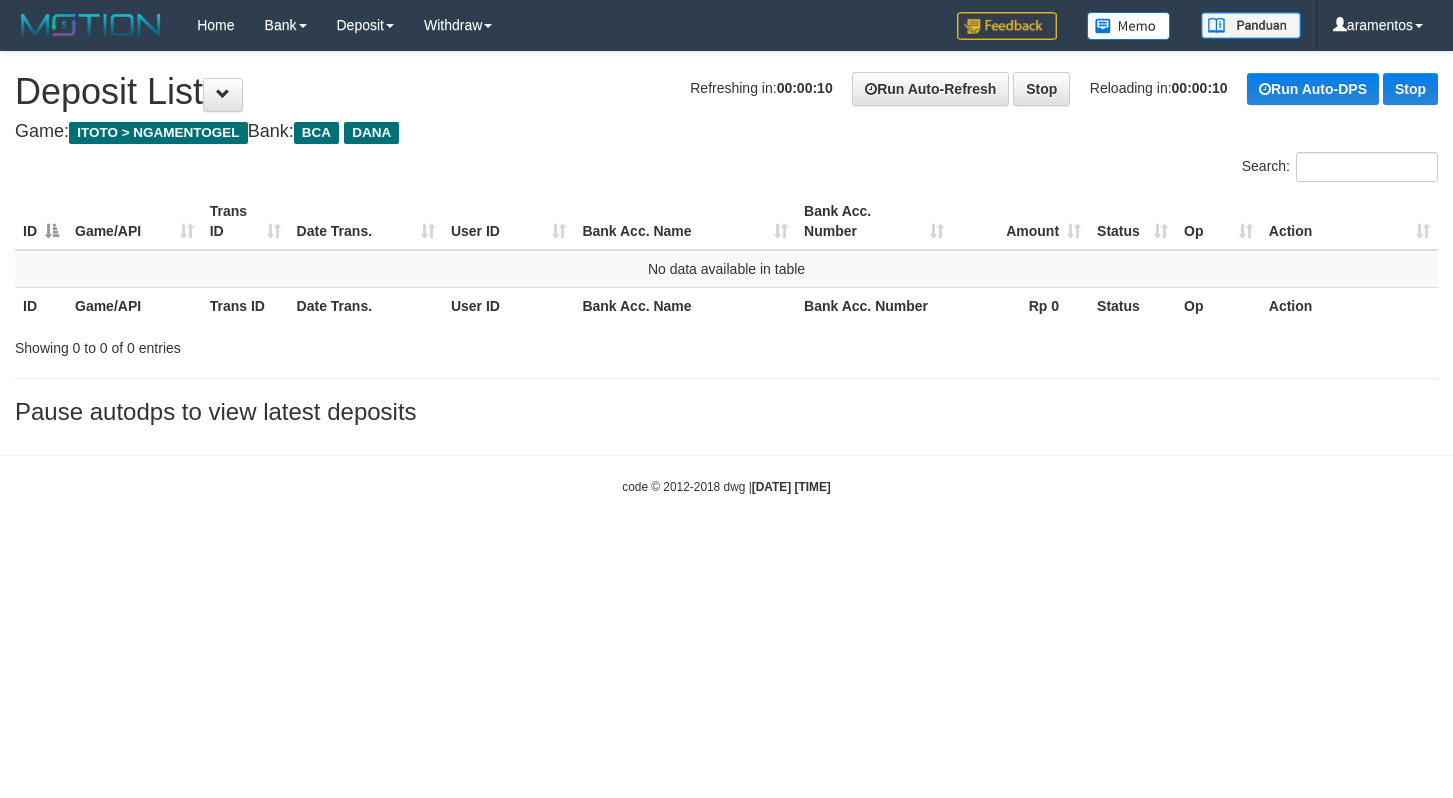 scroll, scrollTop: 0, scrollLeft: 0, axis: both 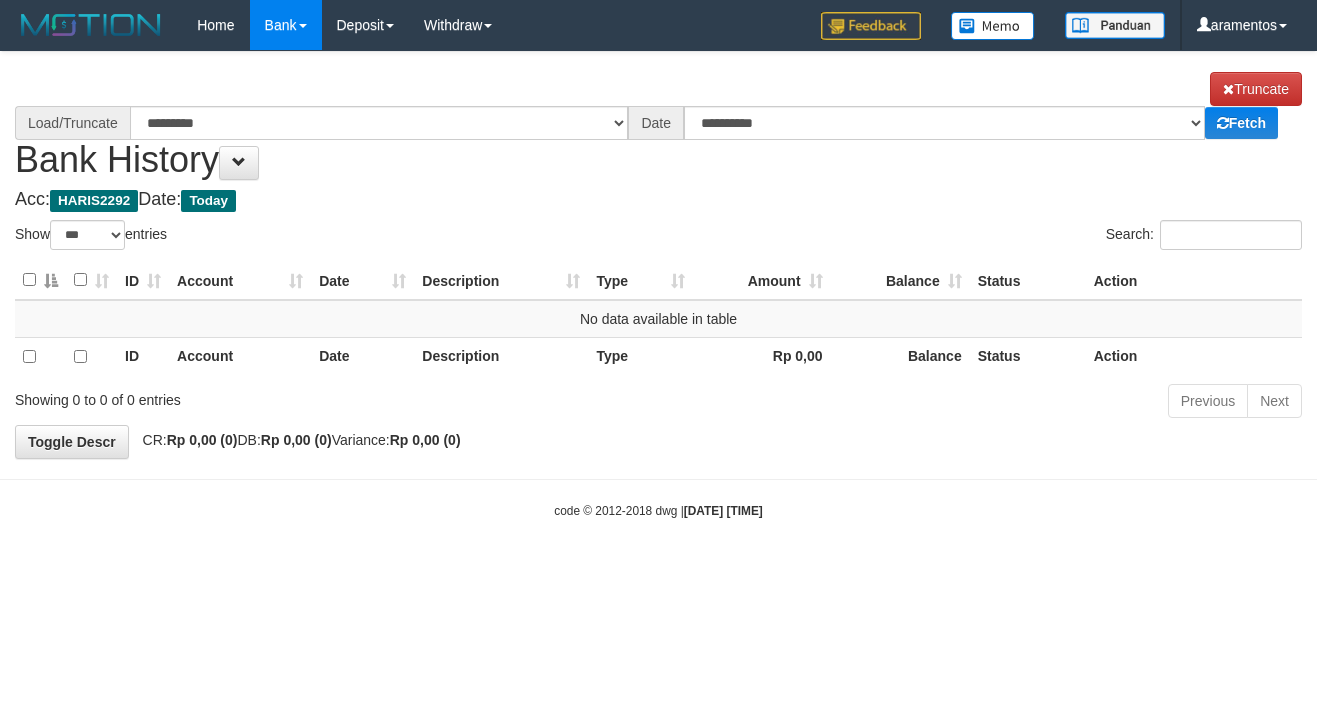 select on "***" 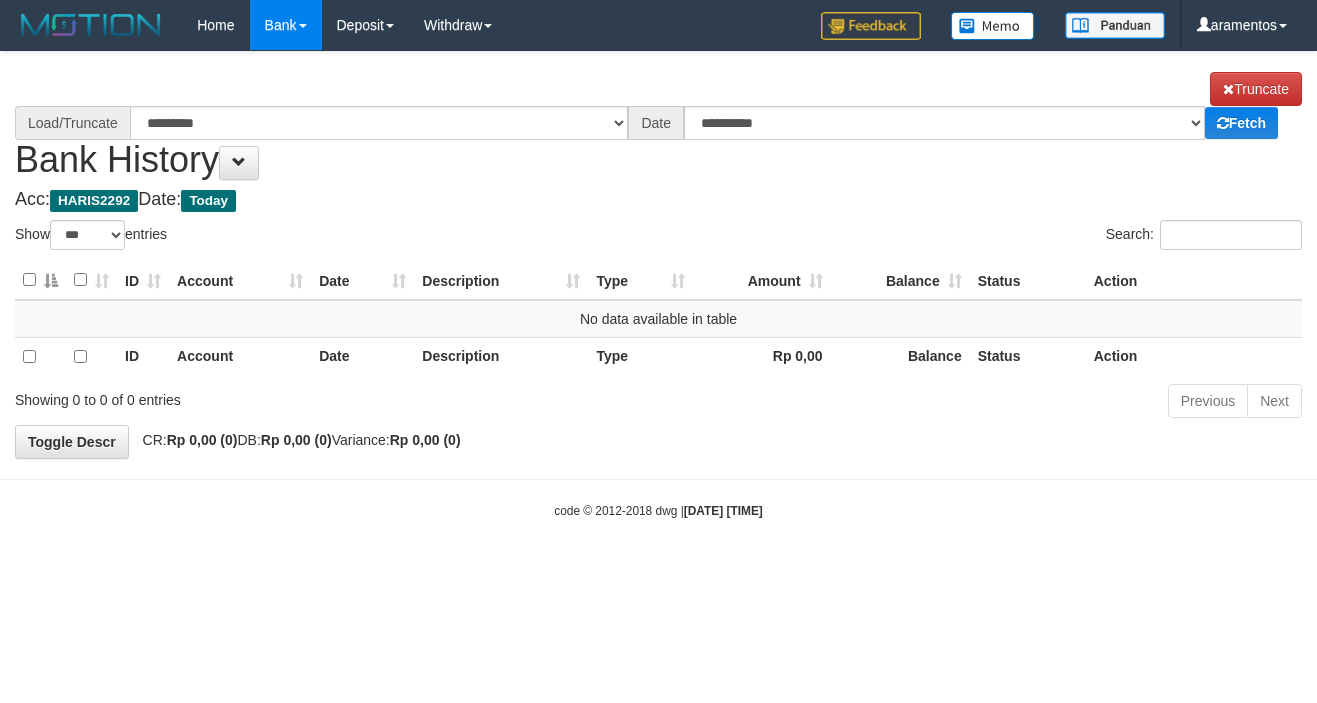 select on "****" 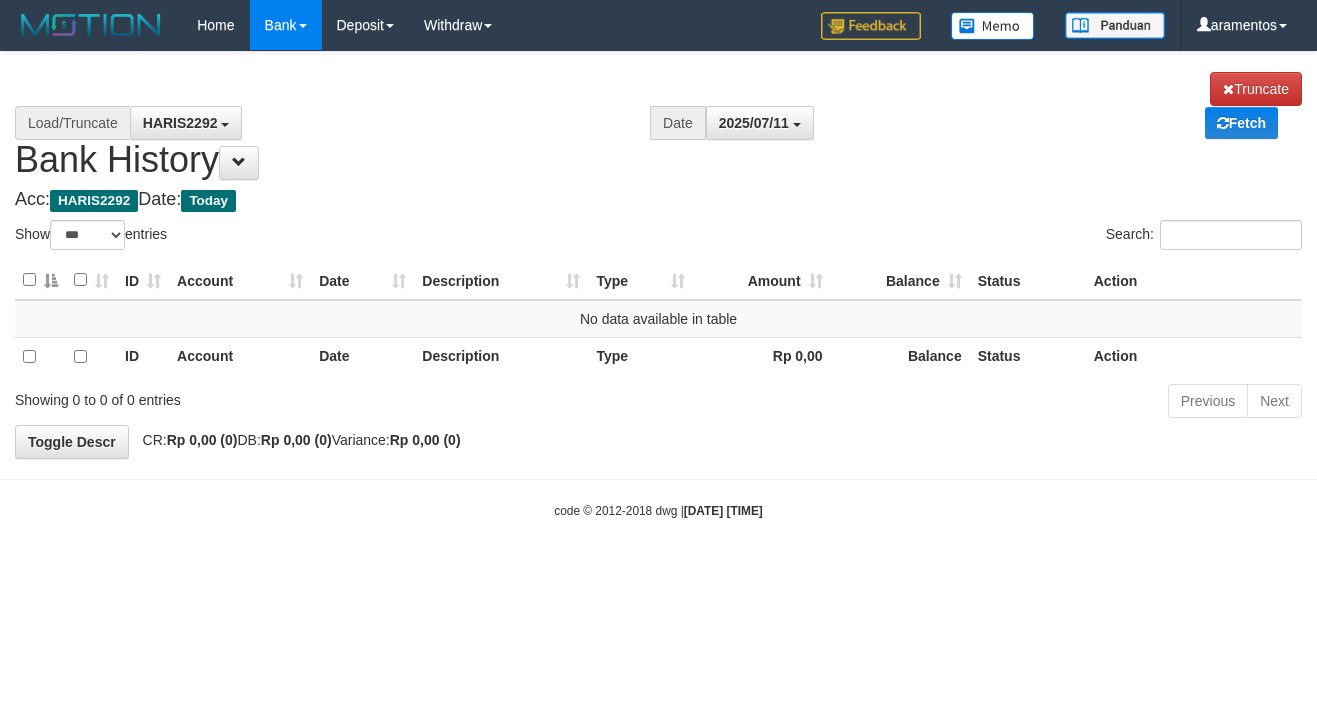 scroll, scrollTop: 0, scrollLeft: 0, axis: both 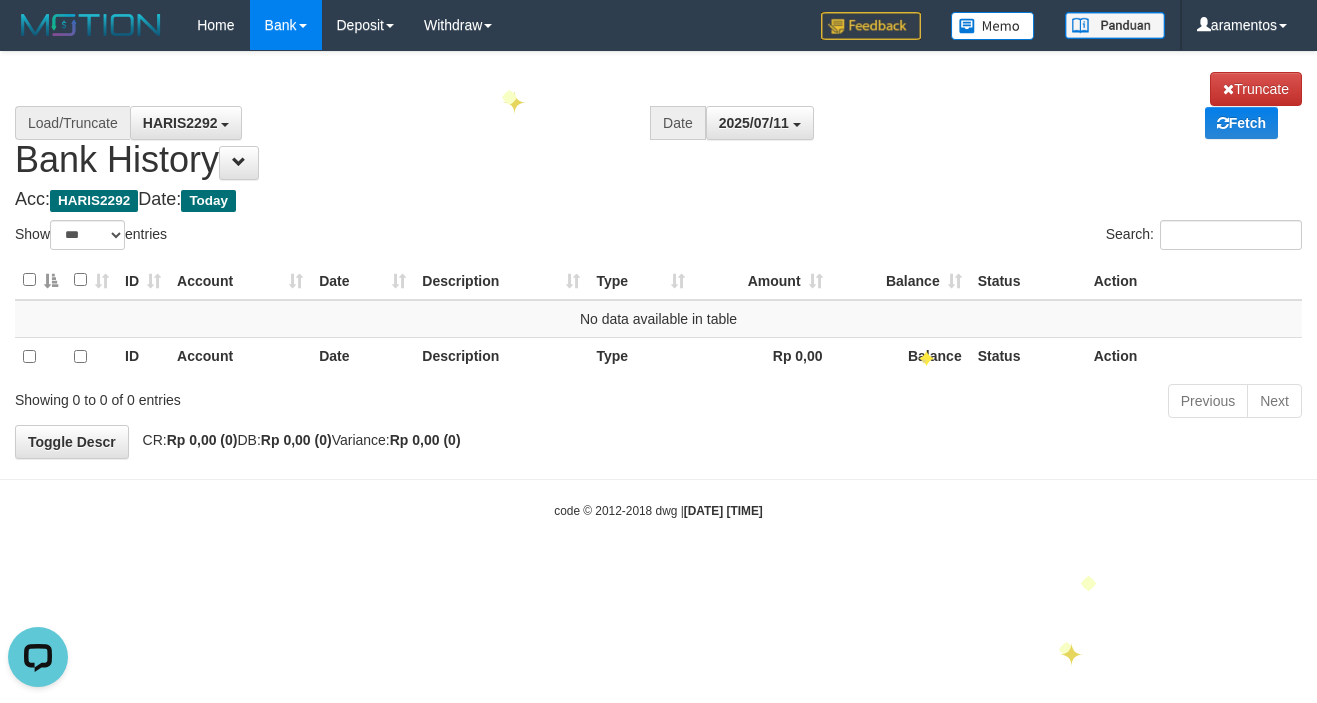 click on "Toggle navigation
Home
Bank
Account List
Load
By Website
Group
[ITOTO]													NGAMENTOGEL
By Load Group (DPS)
Group ara-1
Mutasi Bank
Search
Sync
Note Mutasi
Deposit" at bounding box center (658, 285) 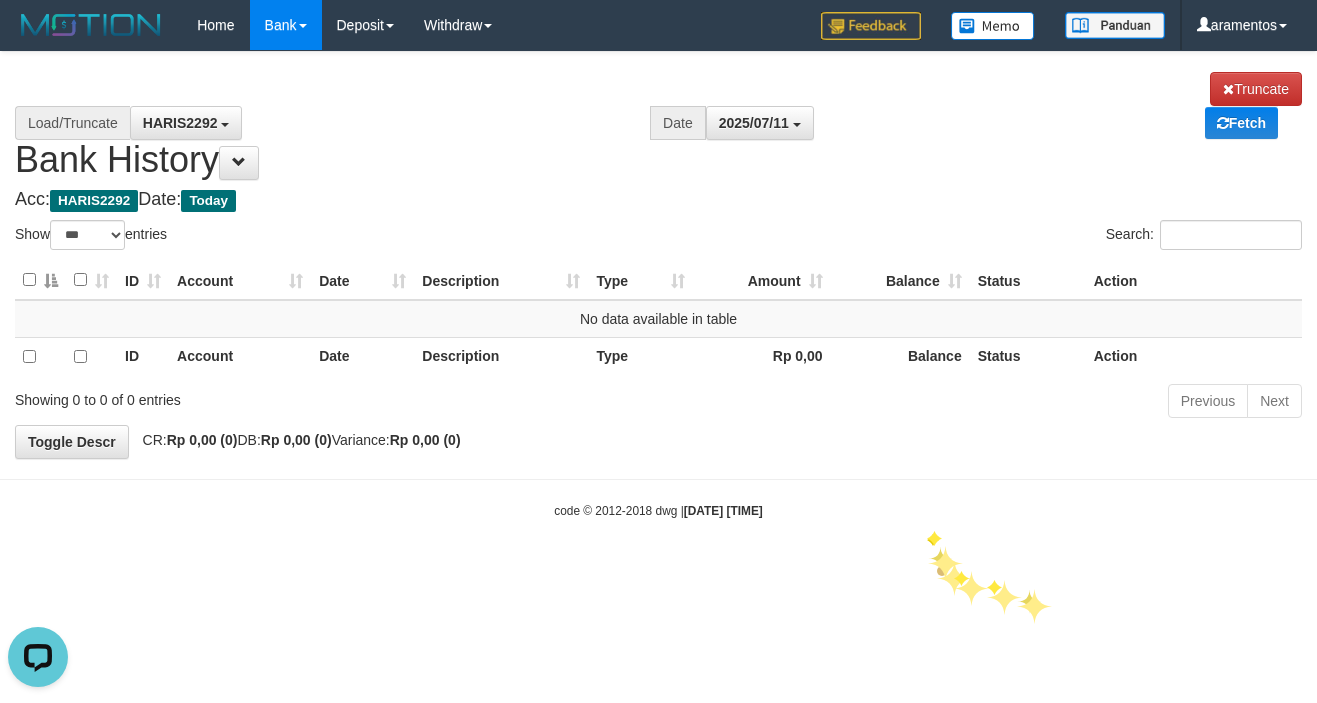 click on "code © 2012-2018 dwg |  2025/07/11 12:00:38" at bounding box center [658, 510] 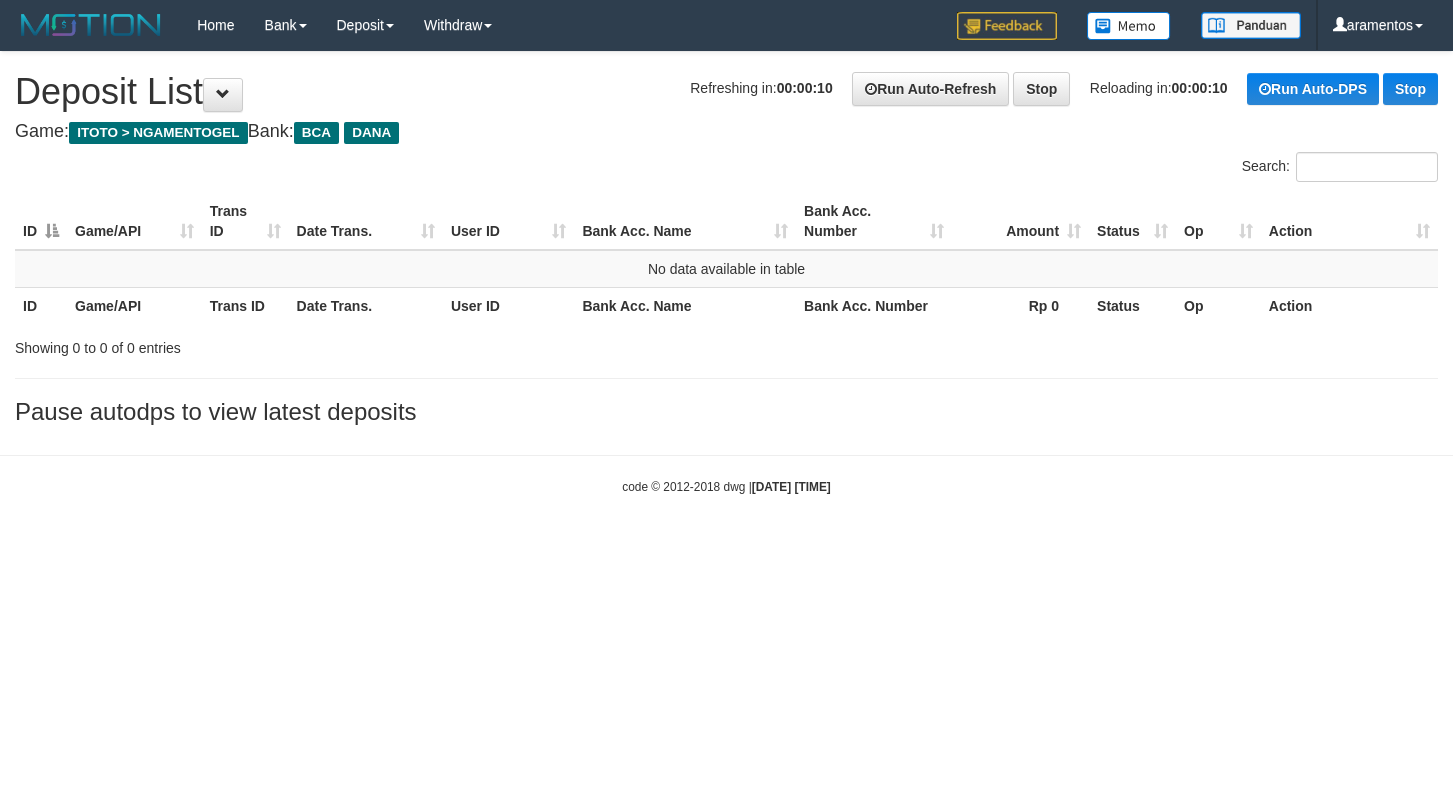 scroll, scrollTop: 0, scrollLeft: 0, axis: both 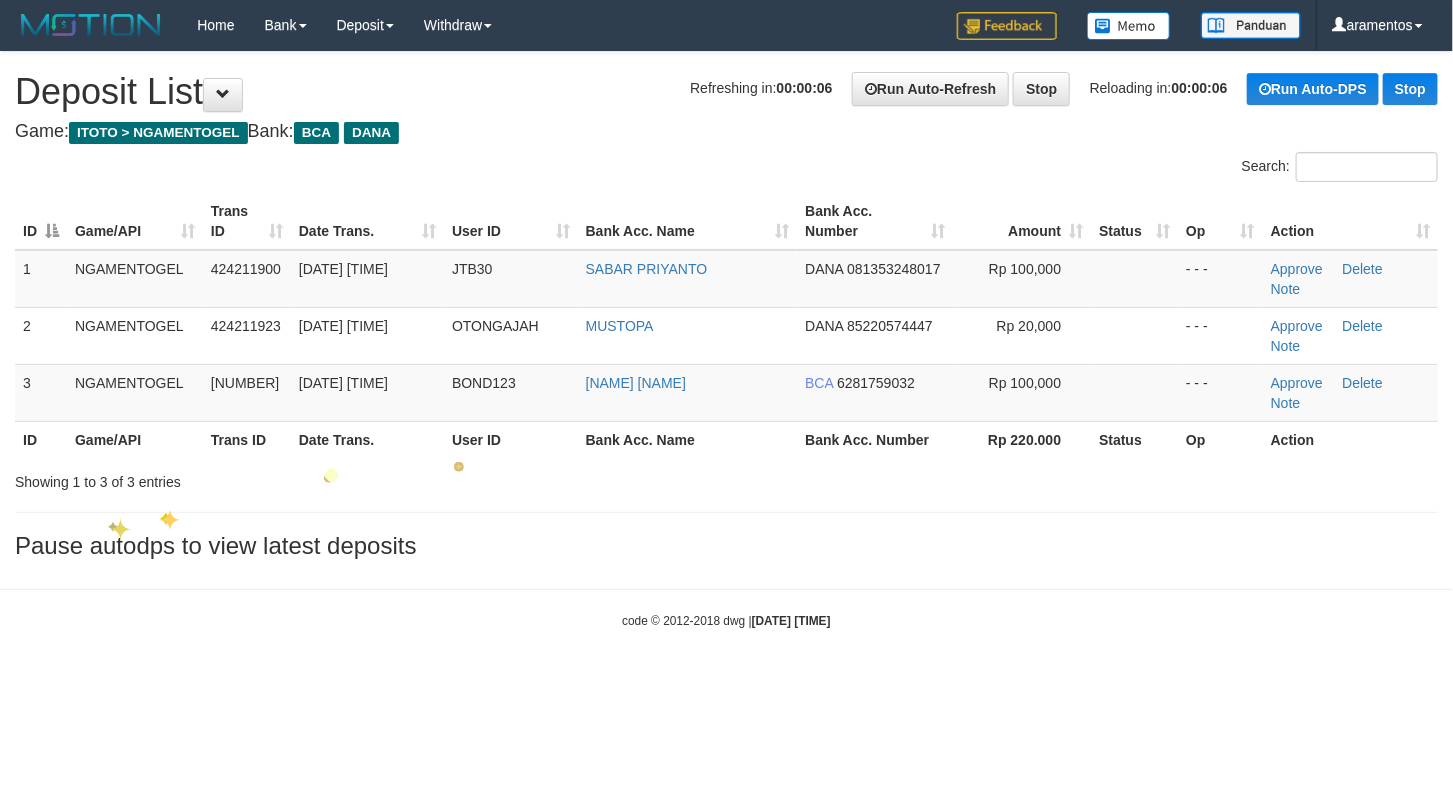 click on "User ID" at bounding box center [511, 439] 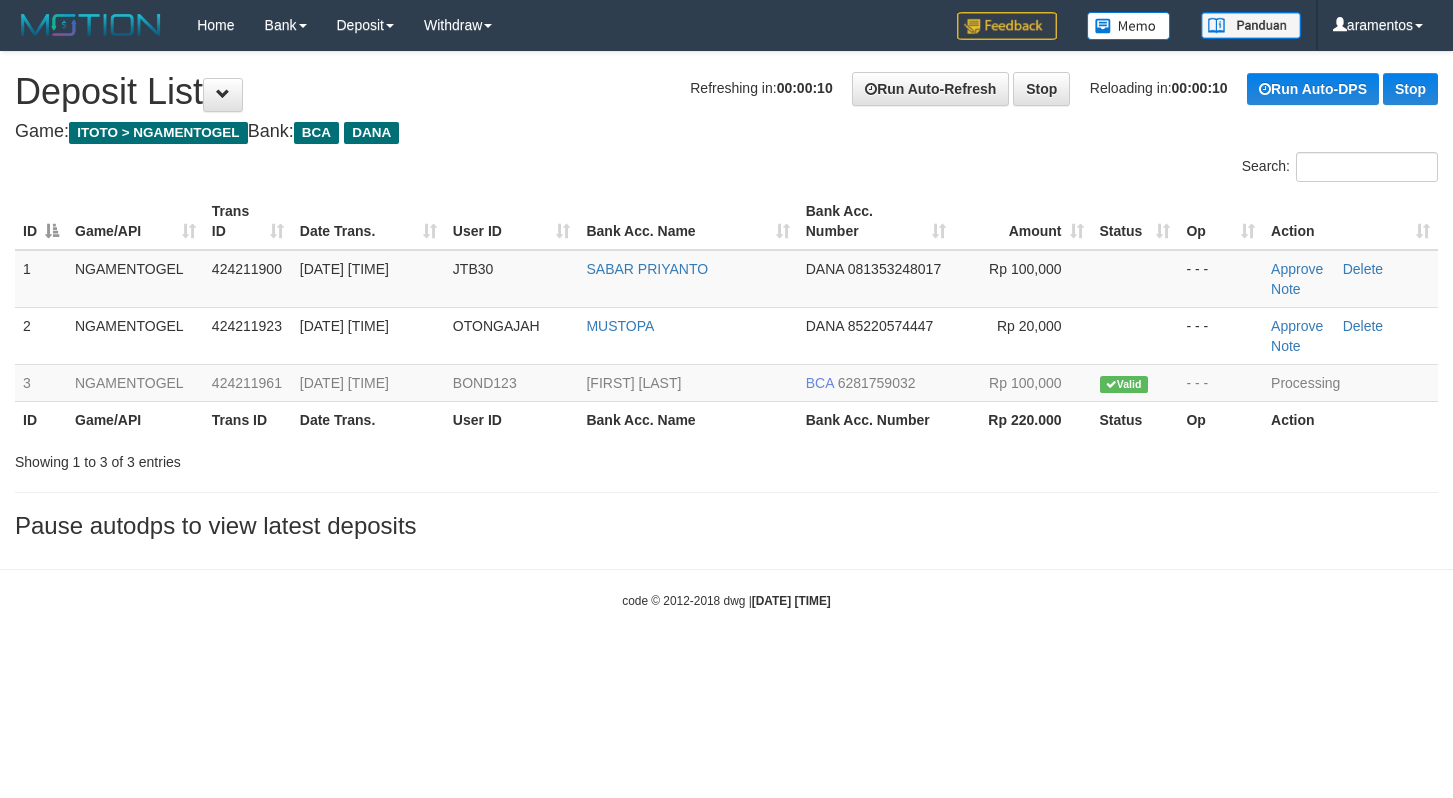 scroll, scrollTop: 0, scrollLeft: 0, axis: both 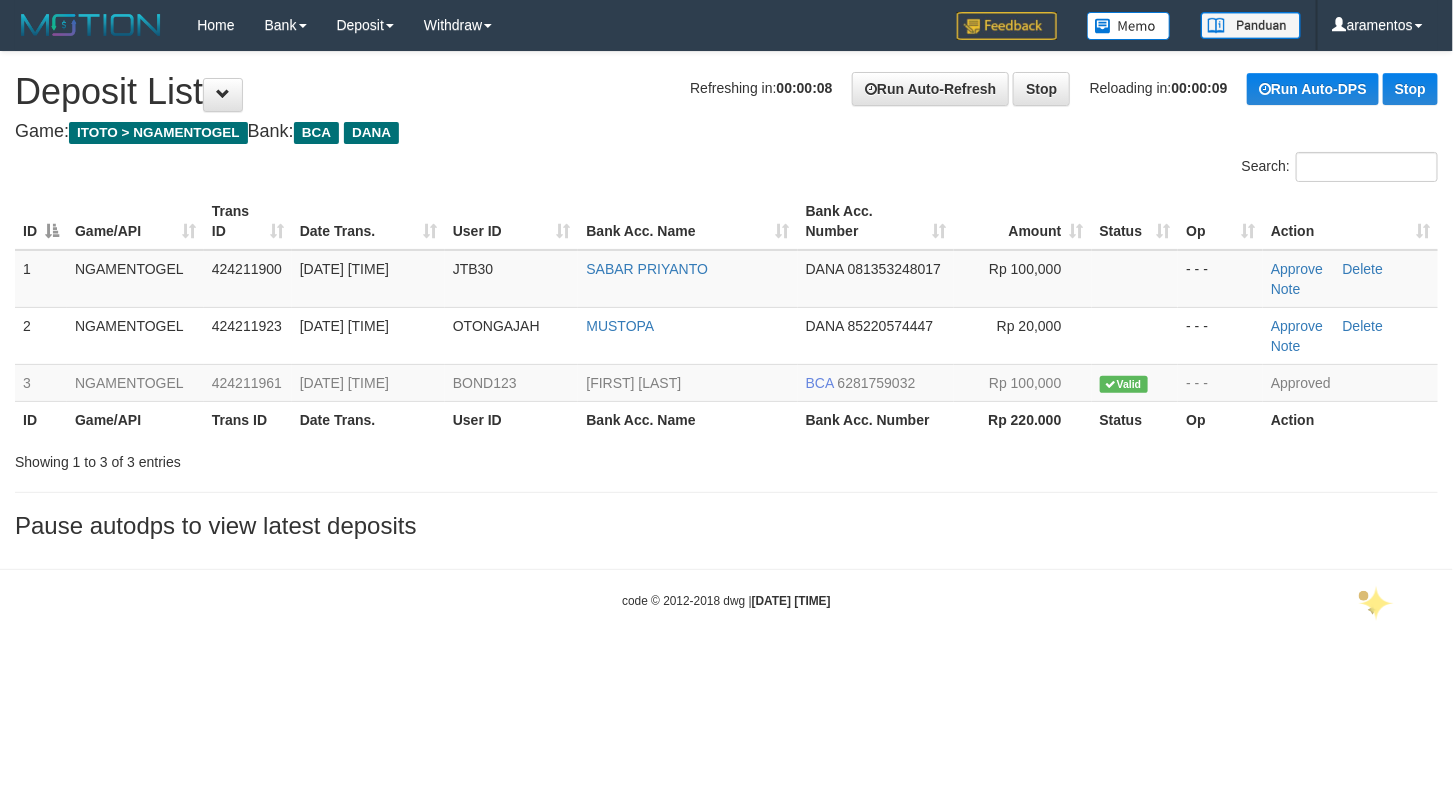 click on "Toggle navigation
Home
Bank
Account List
Load
By Website
Group
[ITOTO]													NGAMENTOGEL
By Load Group (DPS)
Group ara-1
Mutasi Bank
Search
Sync
Note Mutasi
Deposit
DPS Fetch" at bounding box center (726, 330) 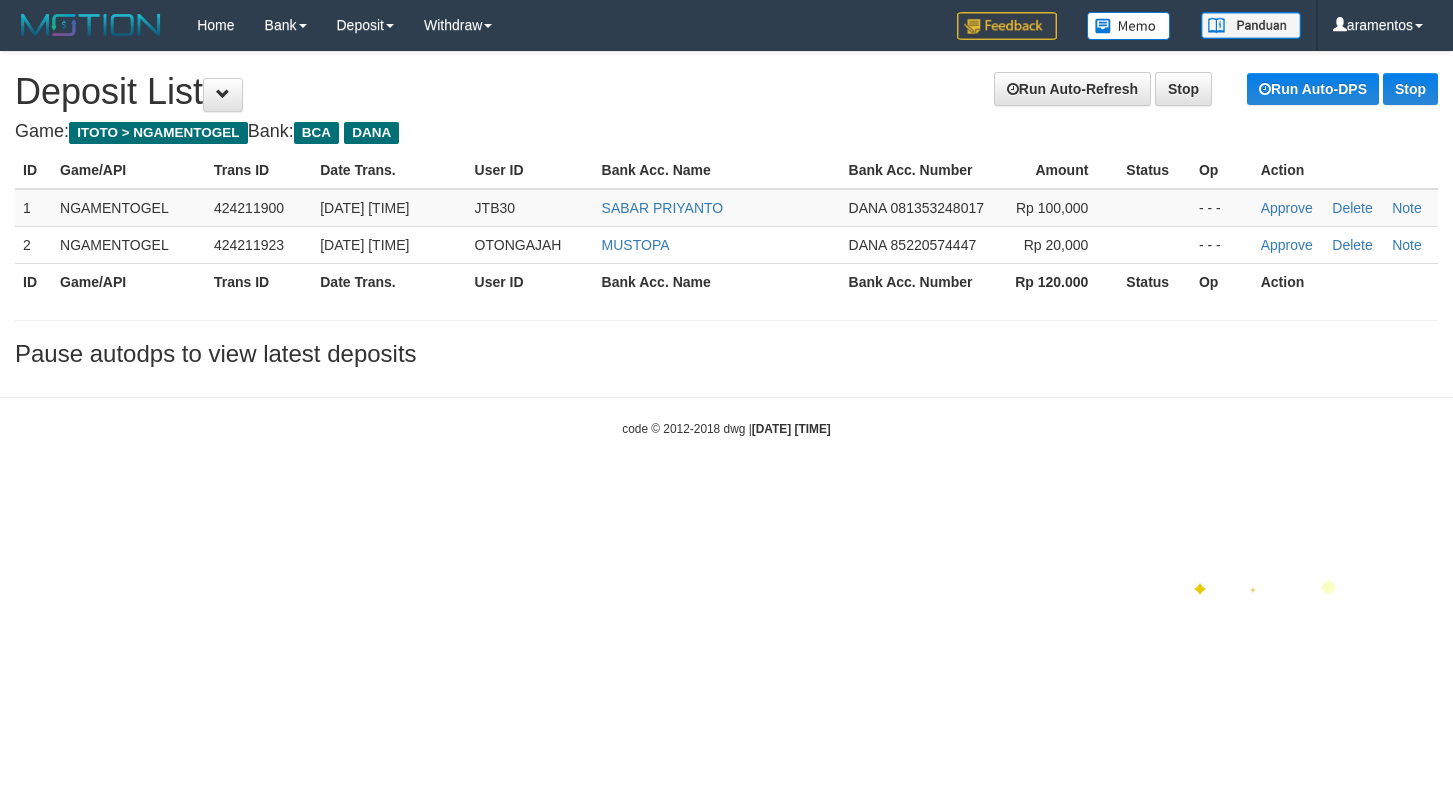 scroll, scrollTop: 0, scrollLeft: 0, axis: both 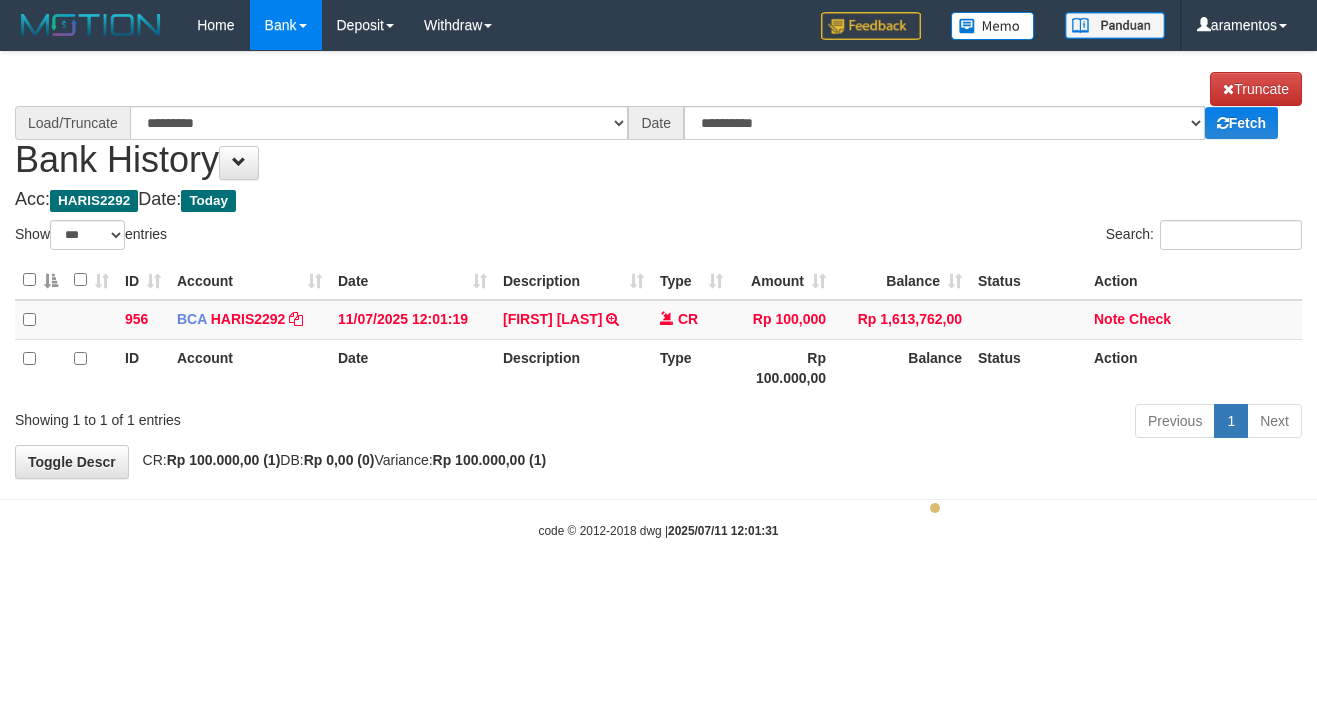 select on "***" 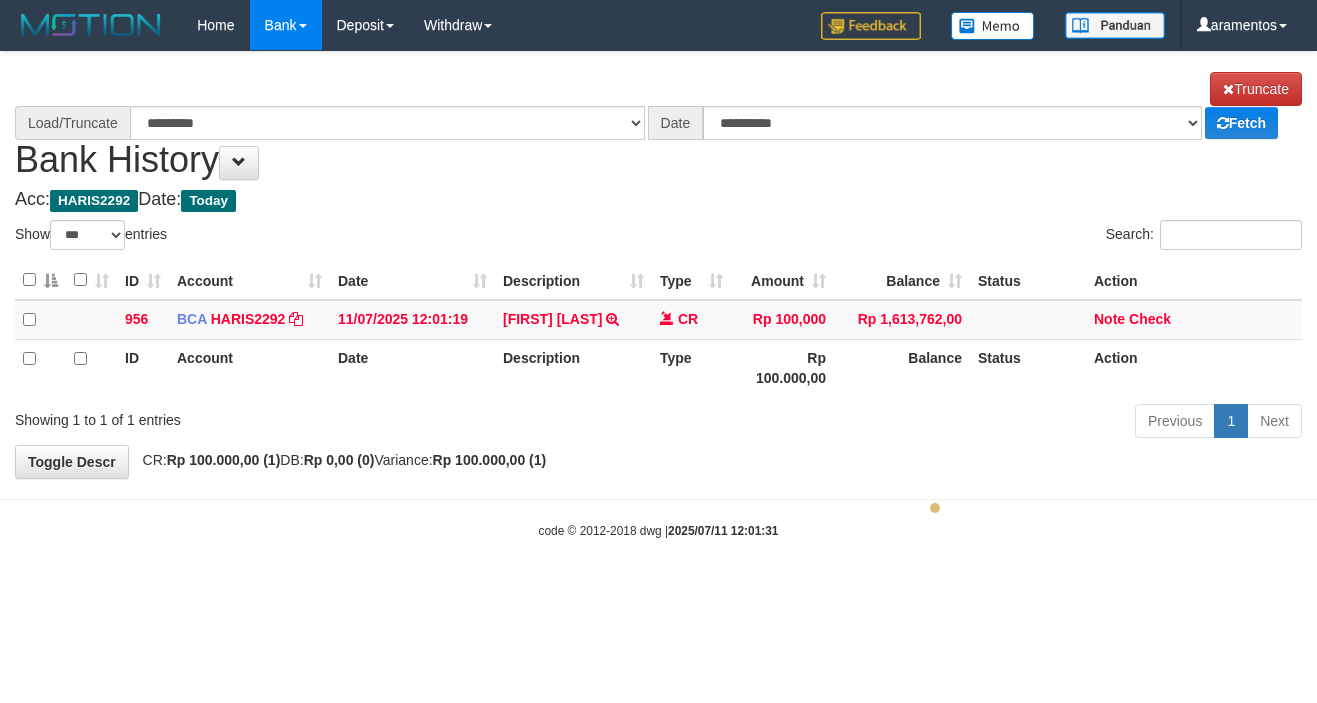 scroll, scrollTop: 0, scrollLeft: 0, axis: both 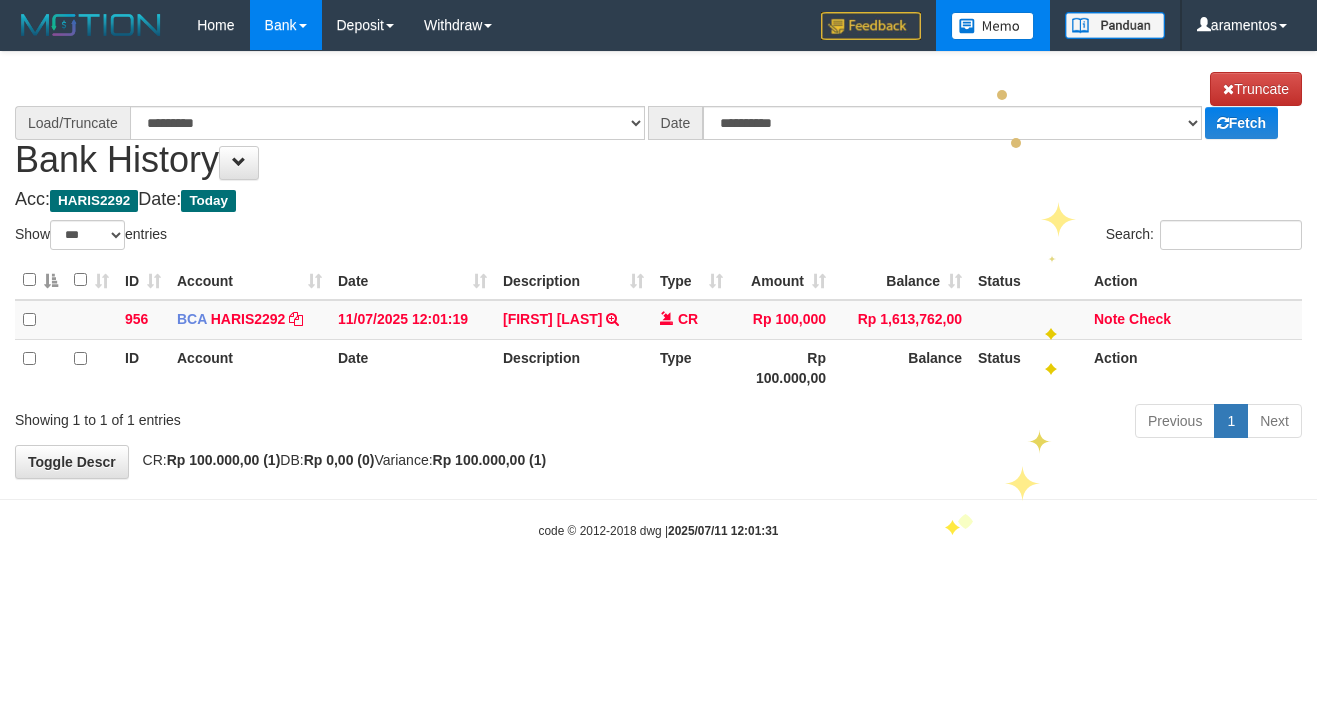 select on "****" 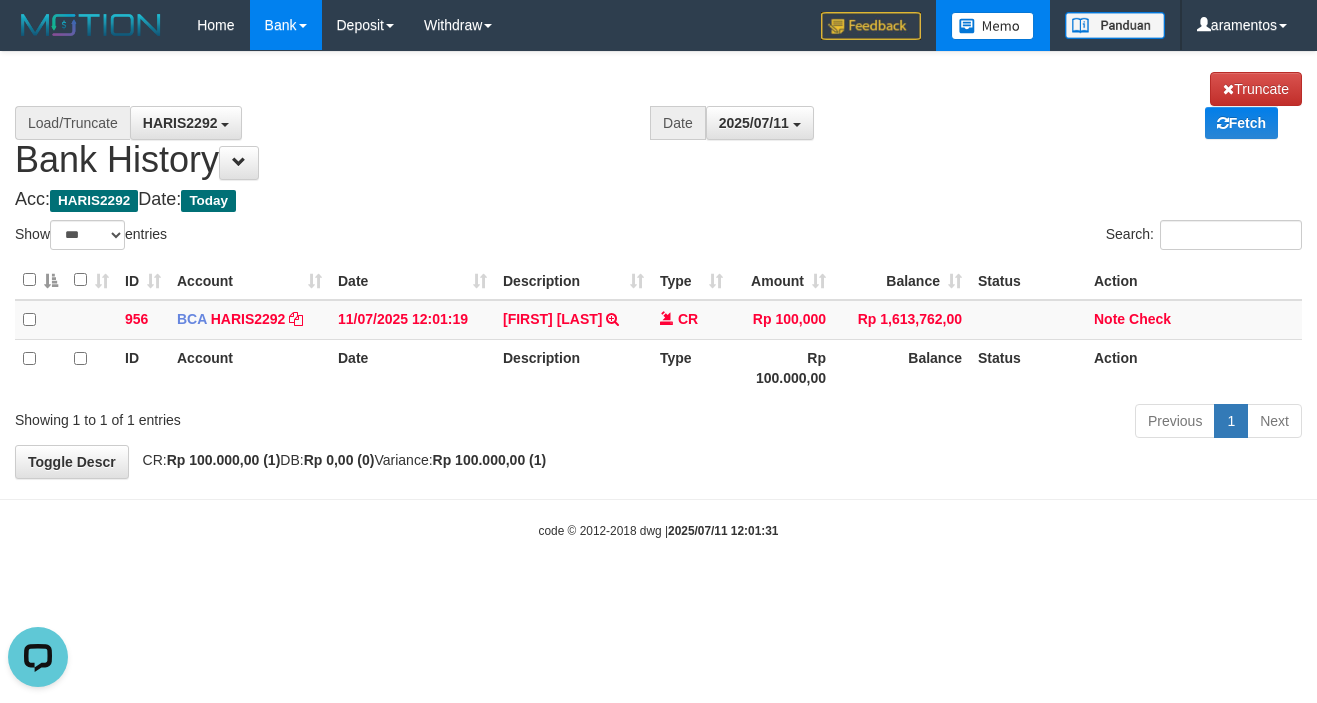 scroll, scrollTop: 0, scrollLeft: 0, axis: both 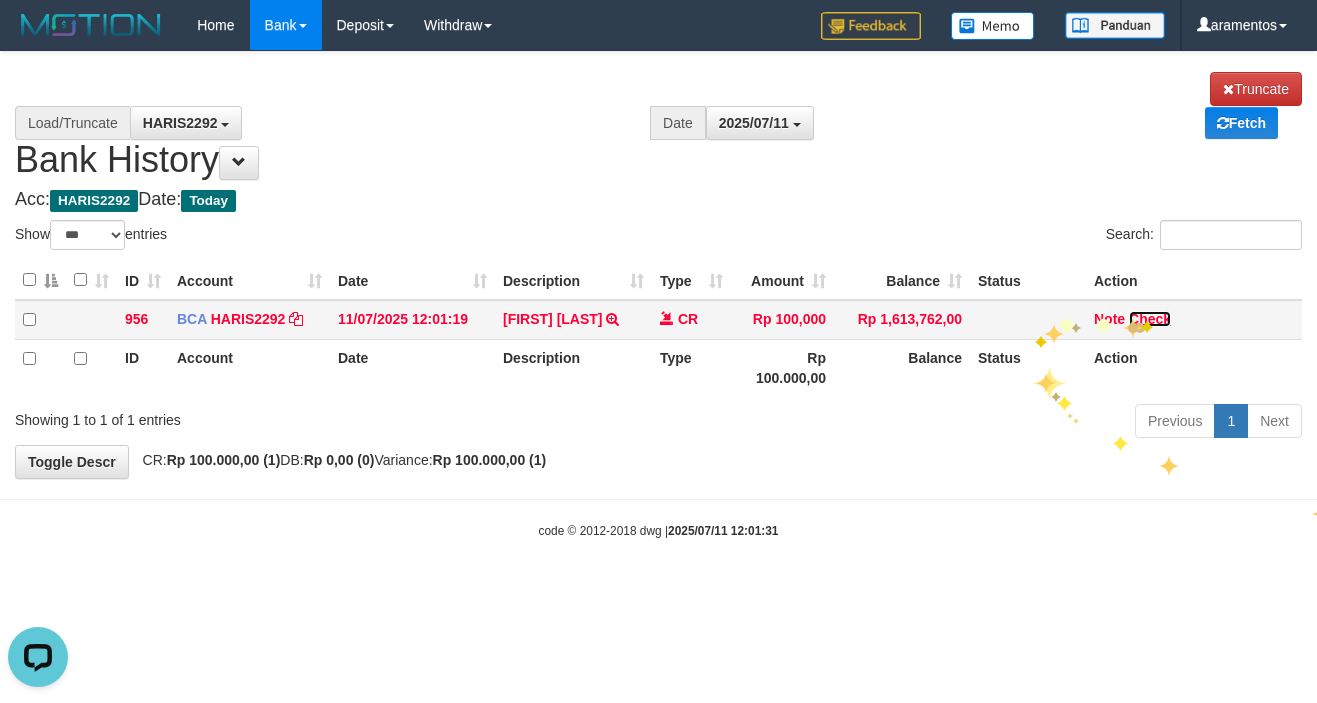 click on "Check" at bounding box center [1150, 319] 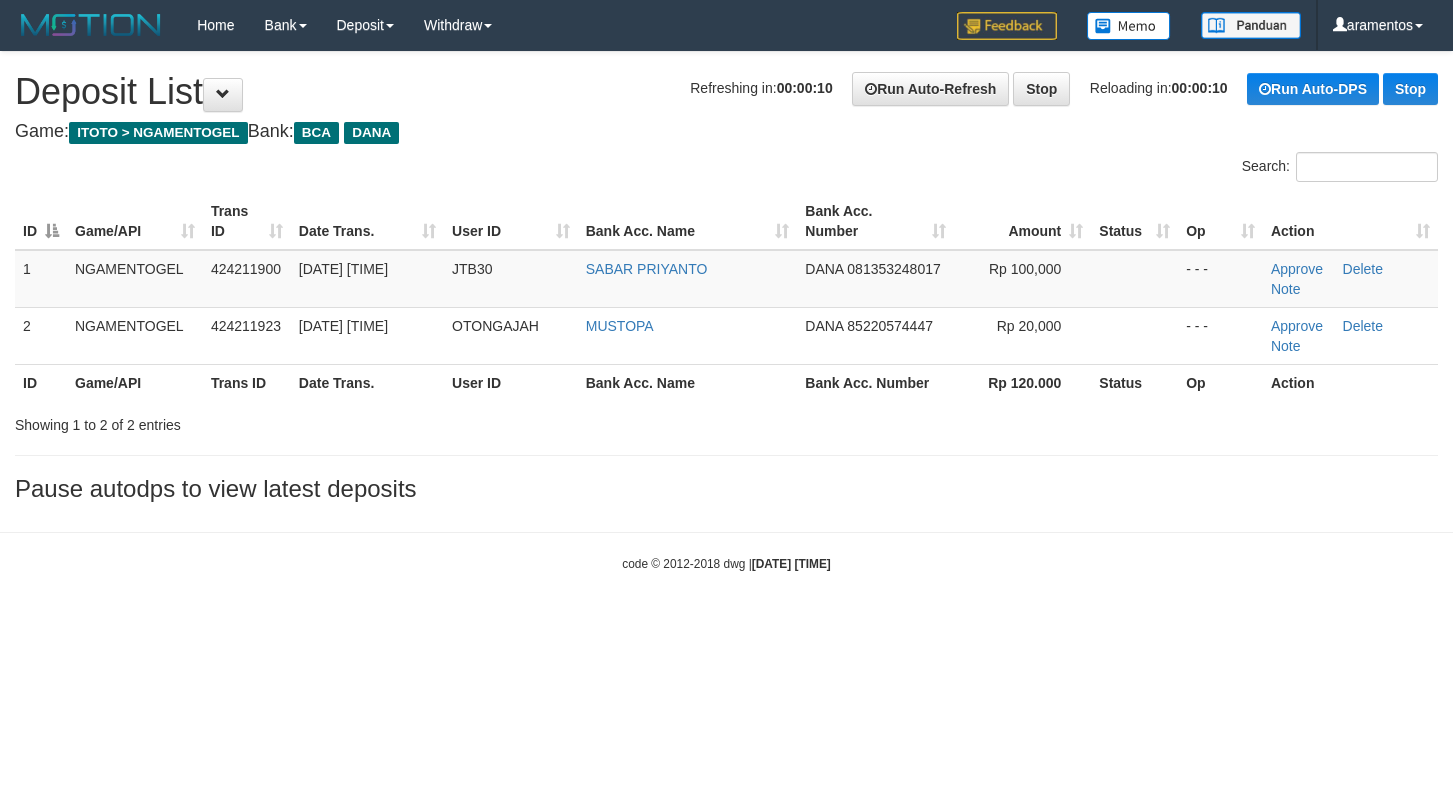 scroll, scrollTop: 0, scrollLeft: 0, axis: both 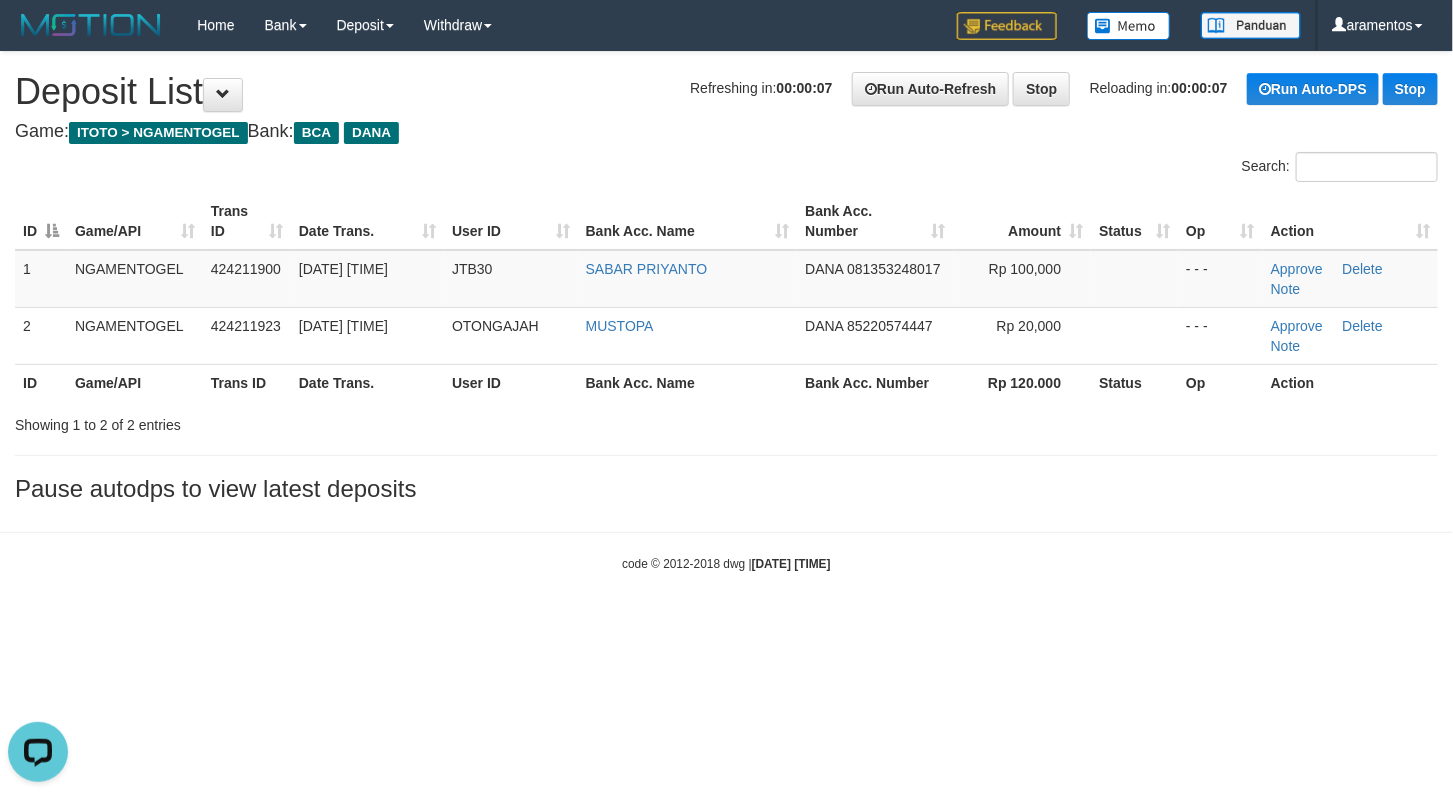 click on "Pause autodps to view latest deposits" at bounding box center (726, 489) 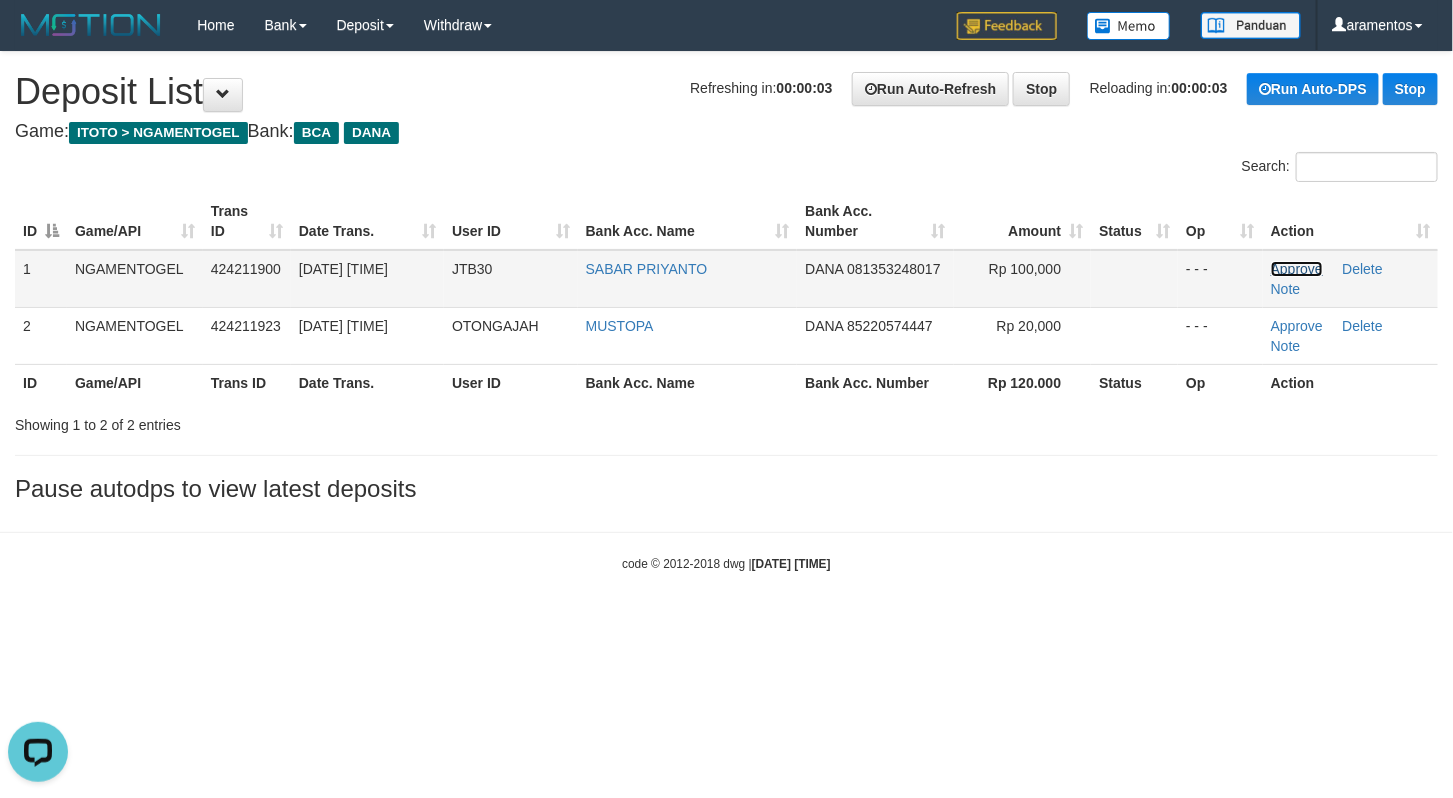 click on "Approve" at bounding box center (1297, 269) 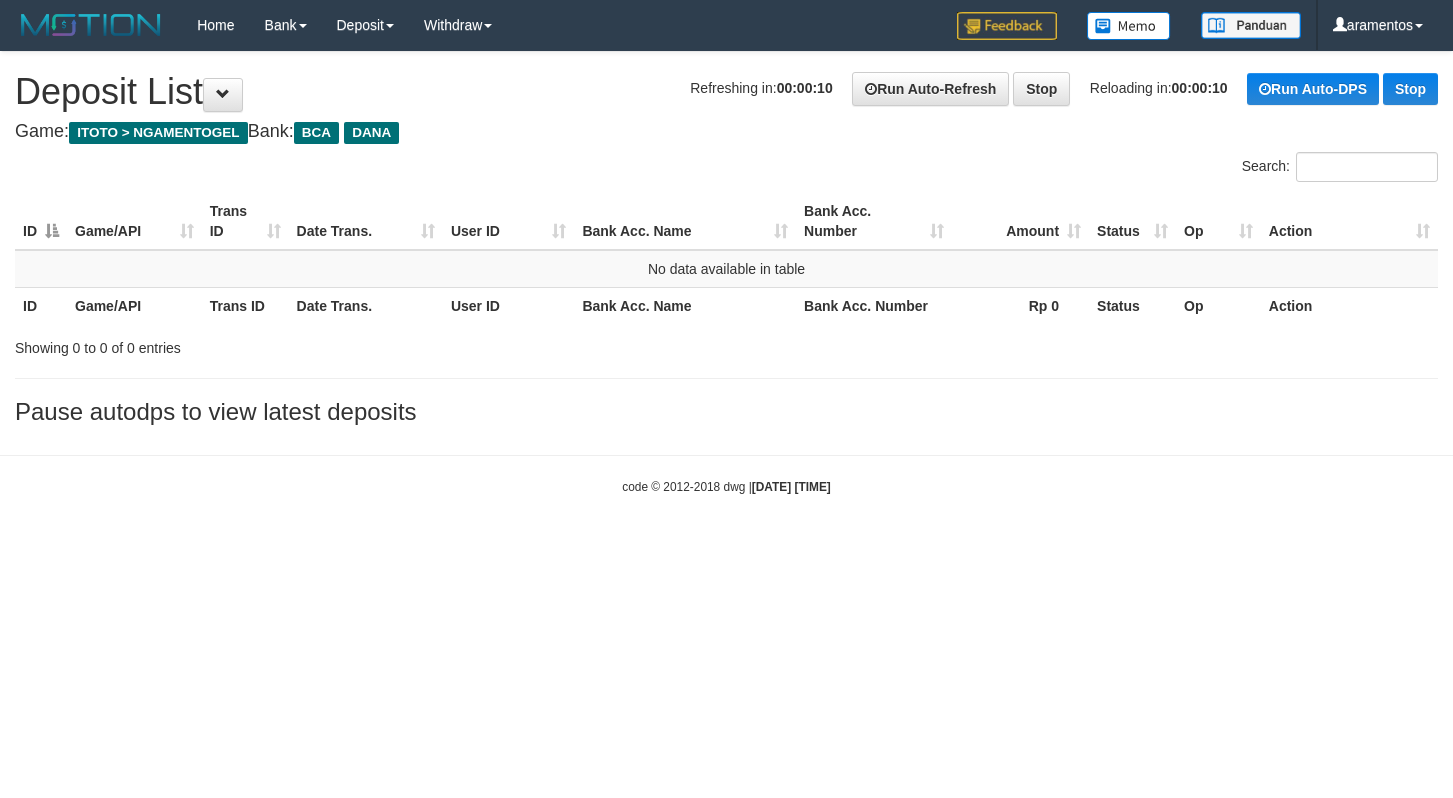 scroll, scrollTop: 0, scrollLeft: 0, axis: both 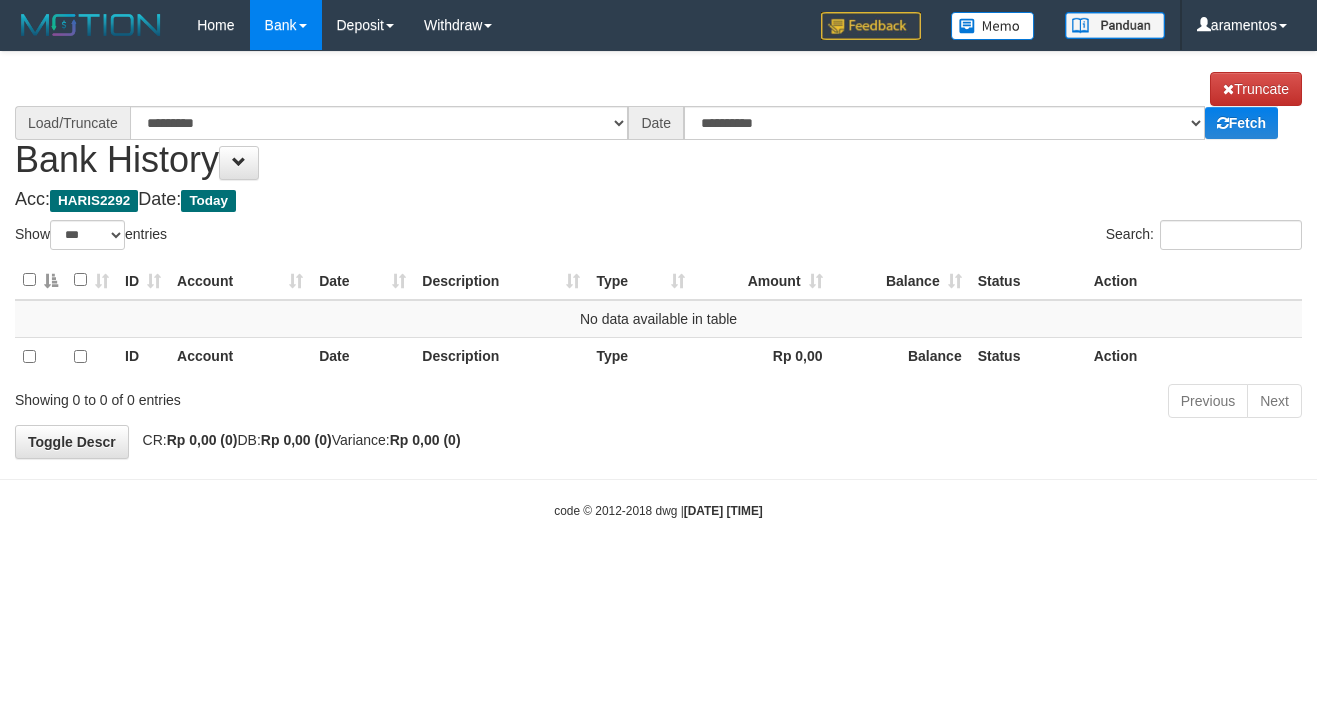 select on "***" 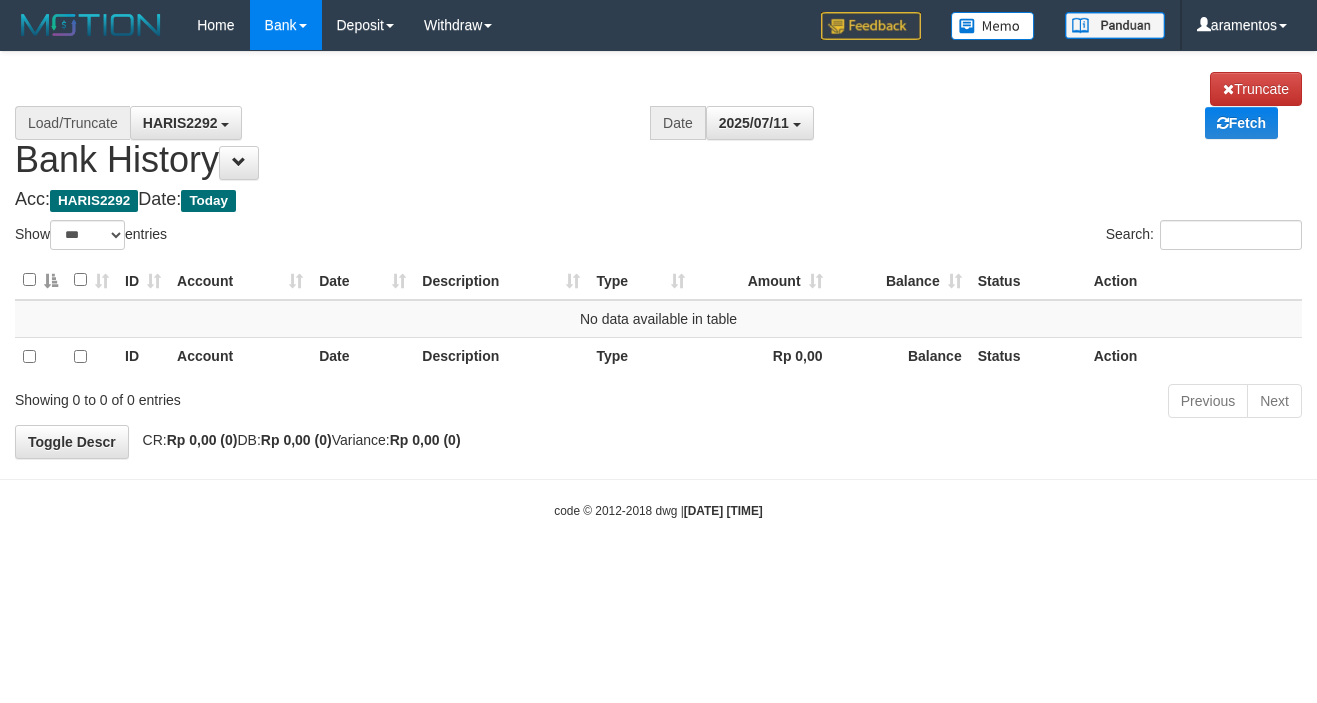 scroll, scrollTop: 0, scrollLeft: 0, axis: both 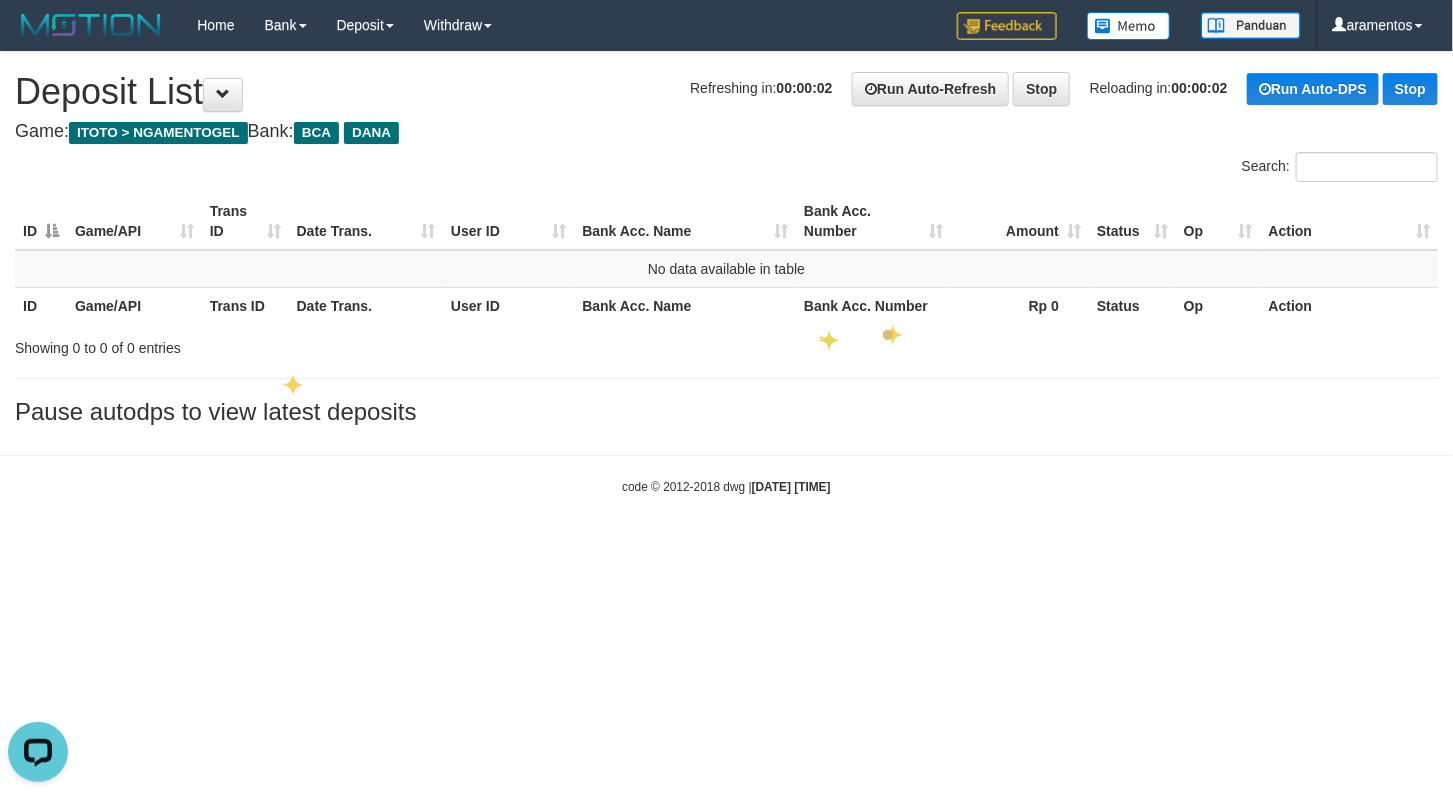 click on "ID Game/API Trans ID Date Trans. User ID Bank Acc. Name Bank Acc. Number Amount Status Op Action
No data available in table
ID Game/API Trans ID Date Trans. User ID Bank Acc. Name Bank Acc. Number Rp 0 Status Op Action" at bounding box center (726, 258) 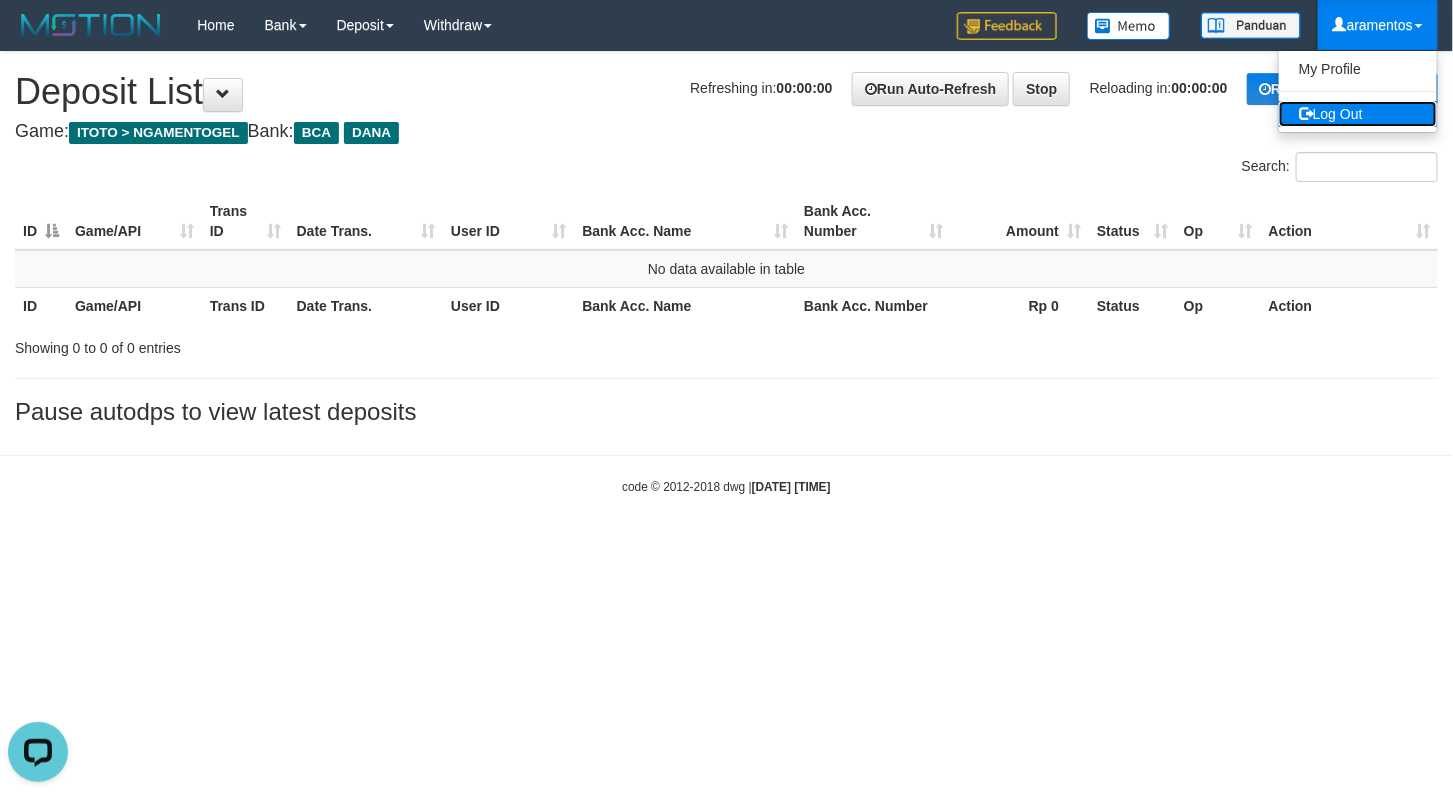 click on "Log Out" at bounding box center [1358, 114] 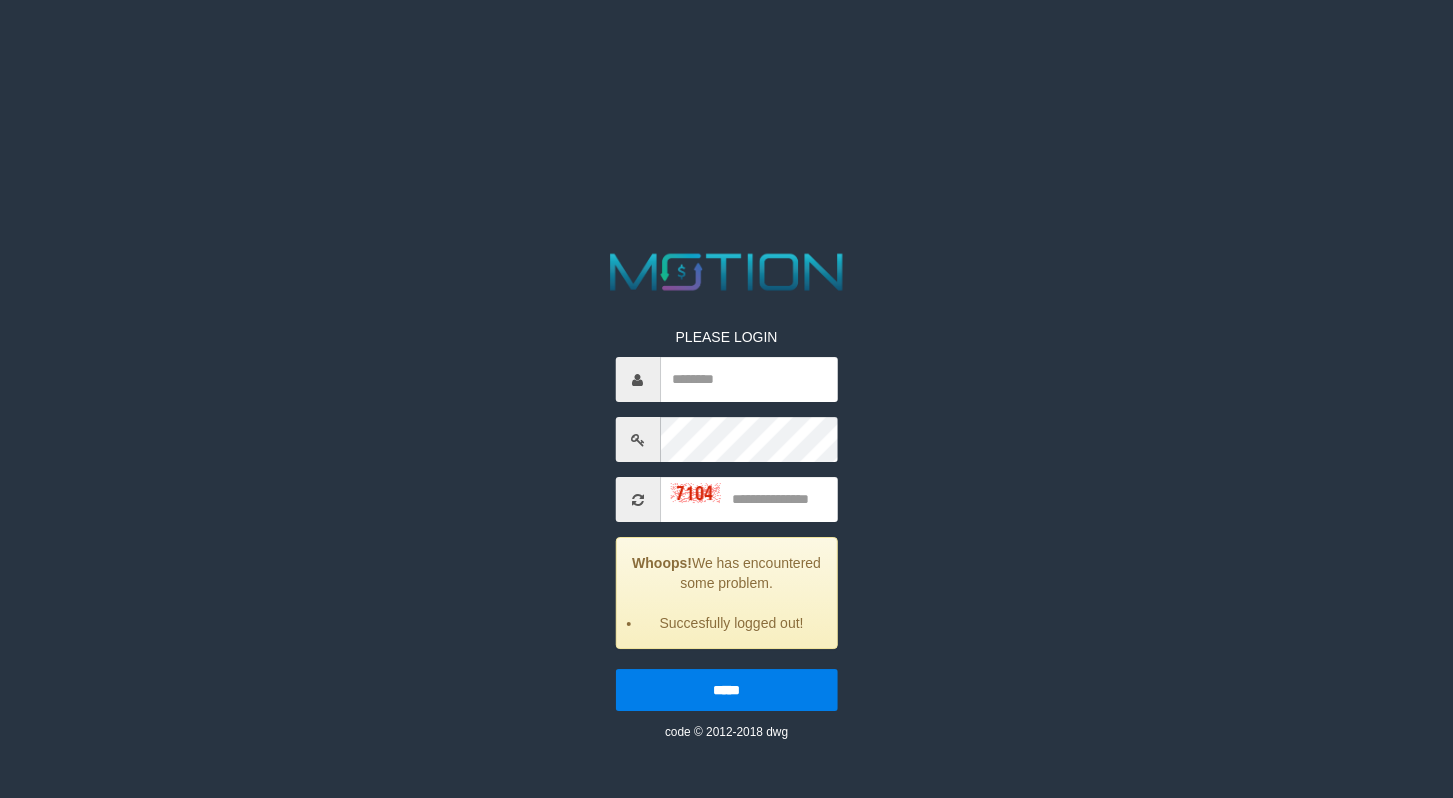 scroll, scrollTop: 0, scrollLeft: 0, axis: both 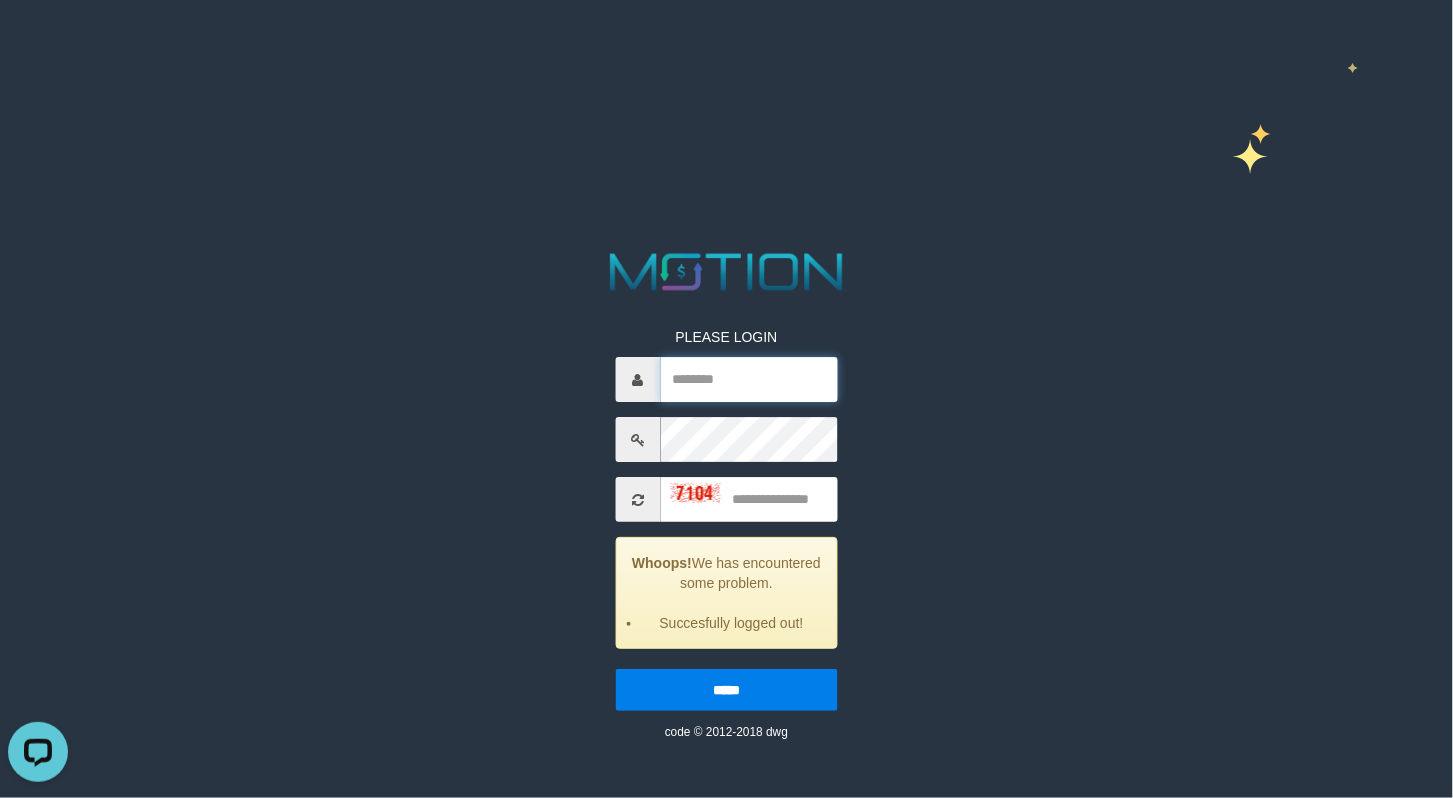 type on "*********" 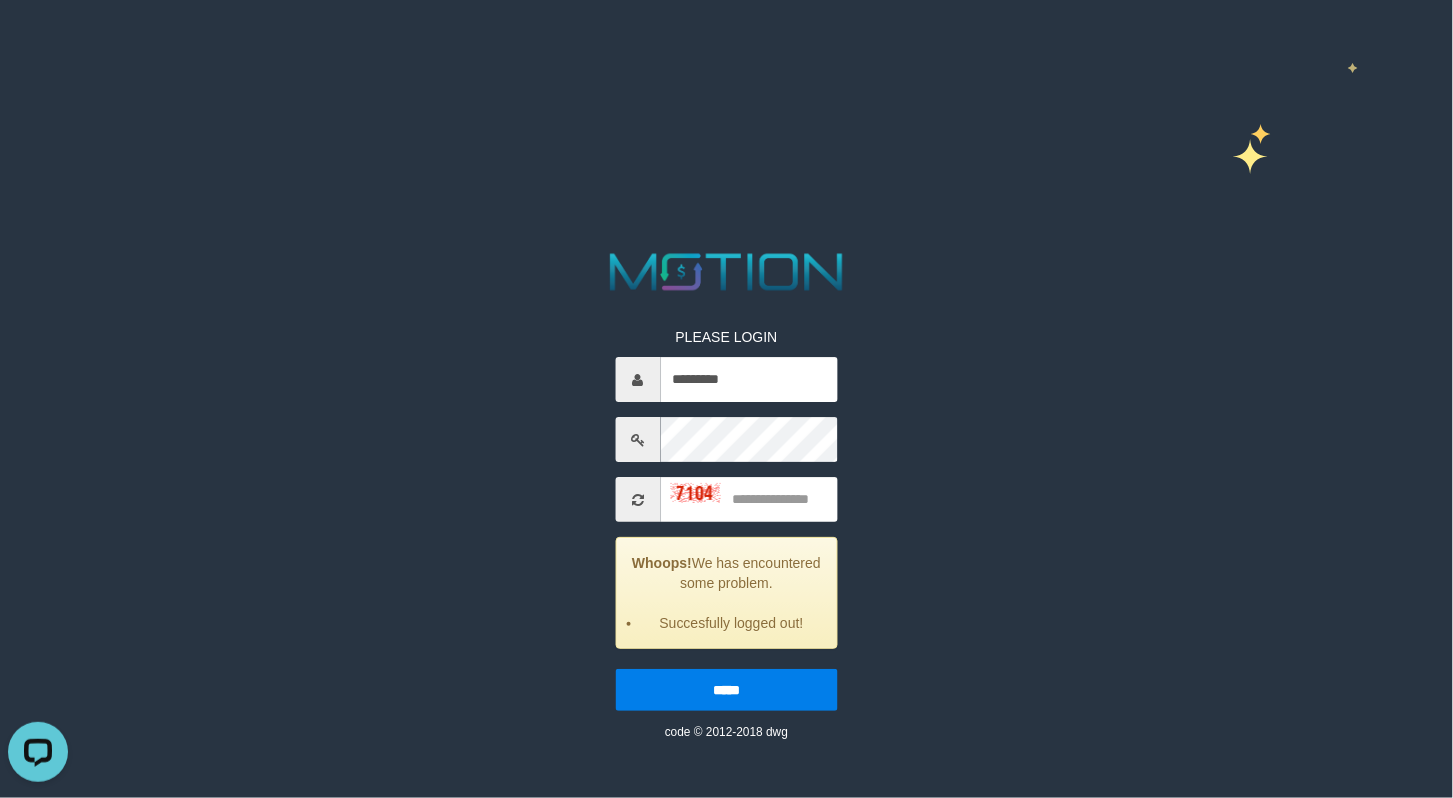 click on "PLEASE LOGIN
*********
Whoops!  We has encountered some problem.
Succesfully logged out!
*****
code © 2012-2018 dwg" at bounding box center [726, 25] 